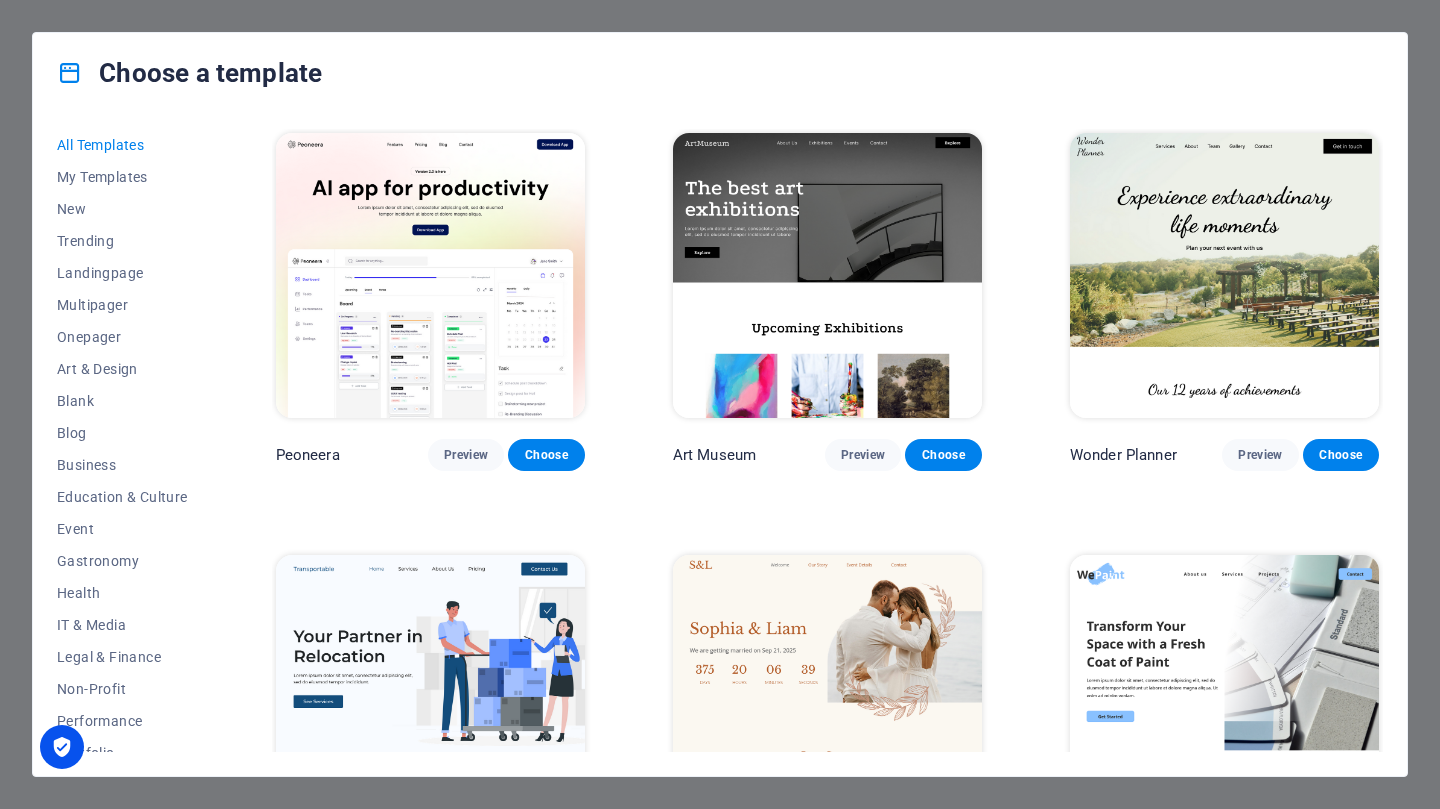 scroll, scrollTop: 0, scrollLeft: 0, axis: both 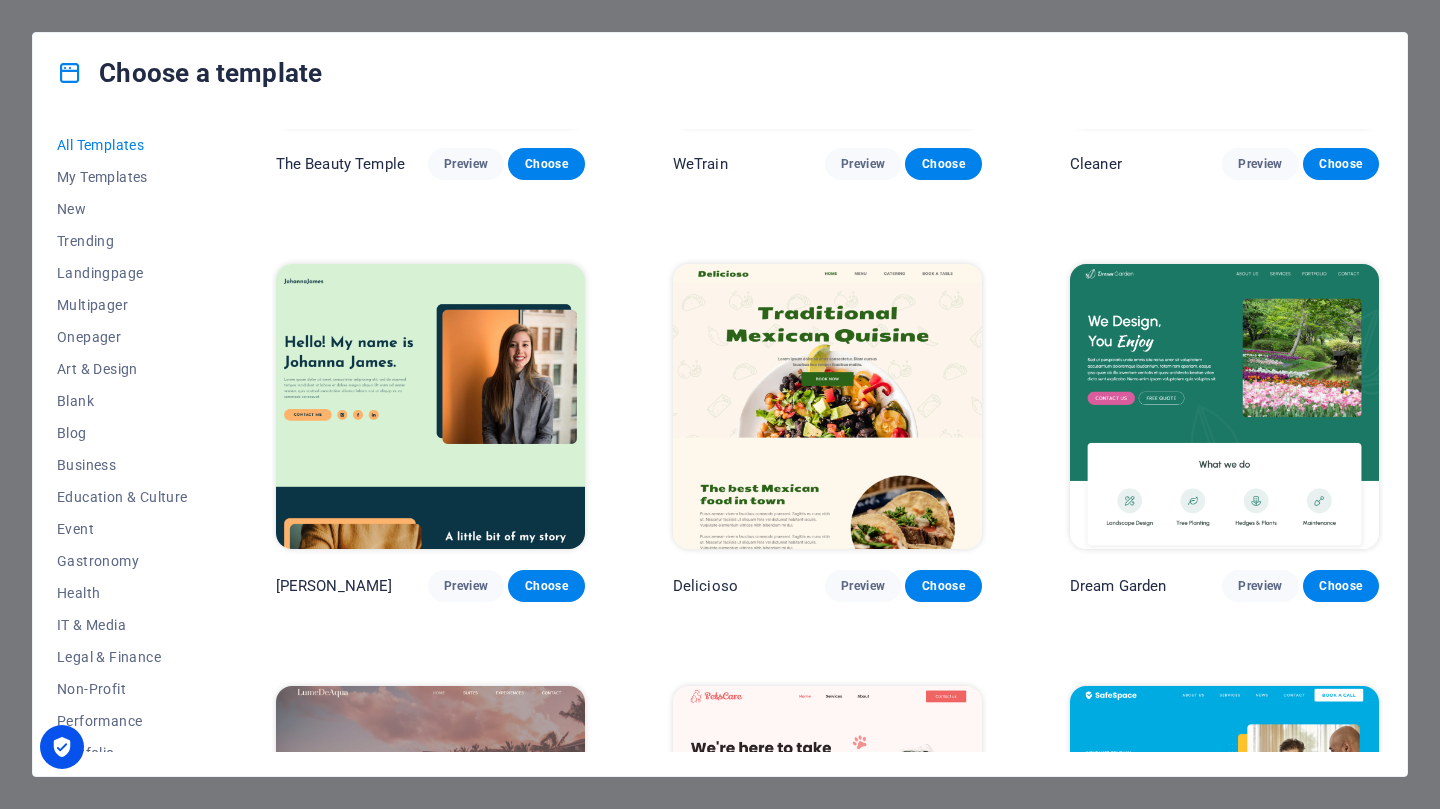click on "Preview" at bounding box center [1260, 586] 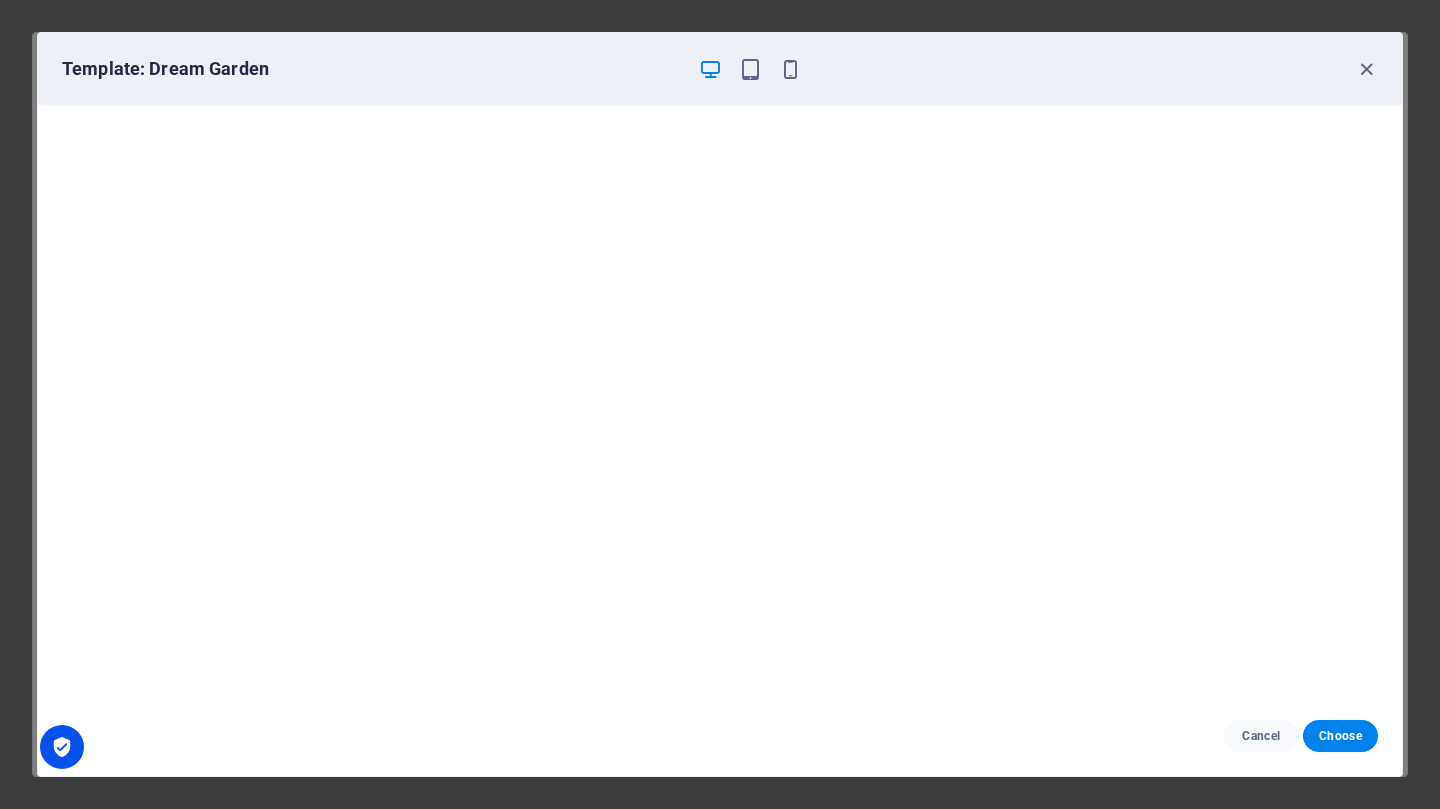 click at bounding box center [750, 69] 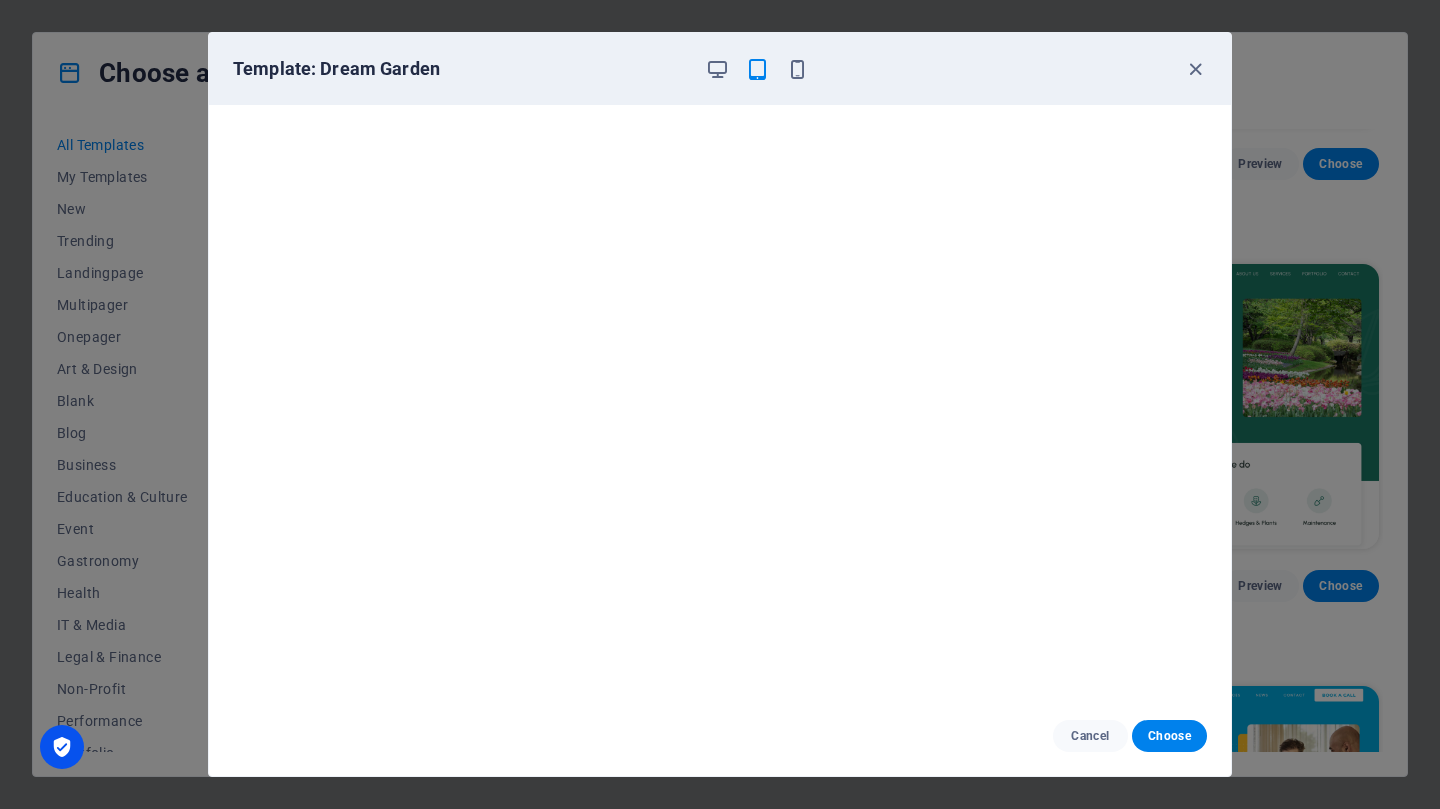 click at bounding box center [797, 69] 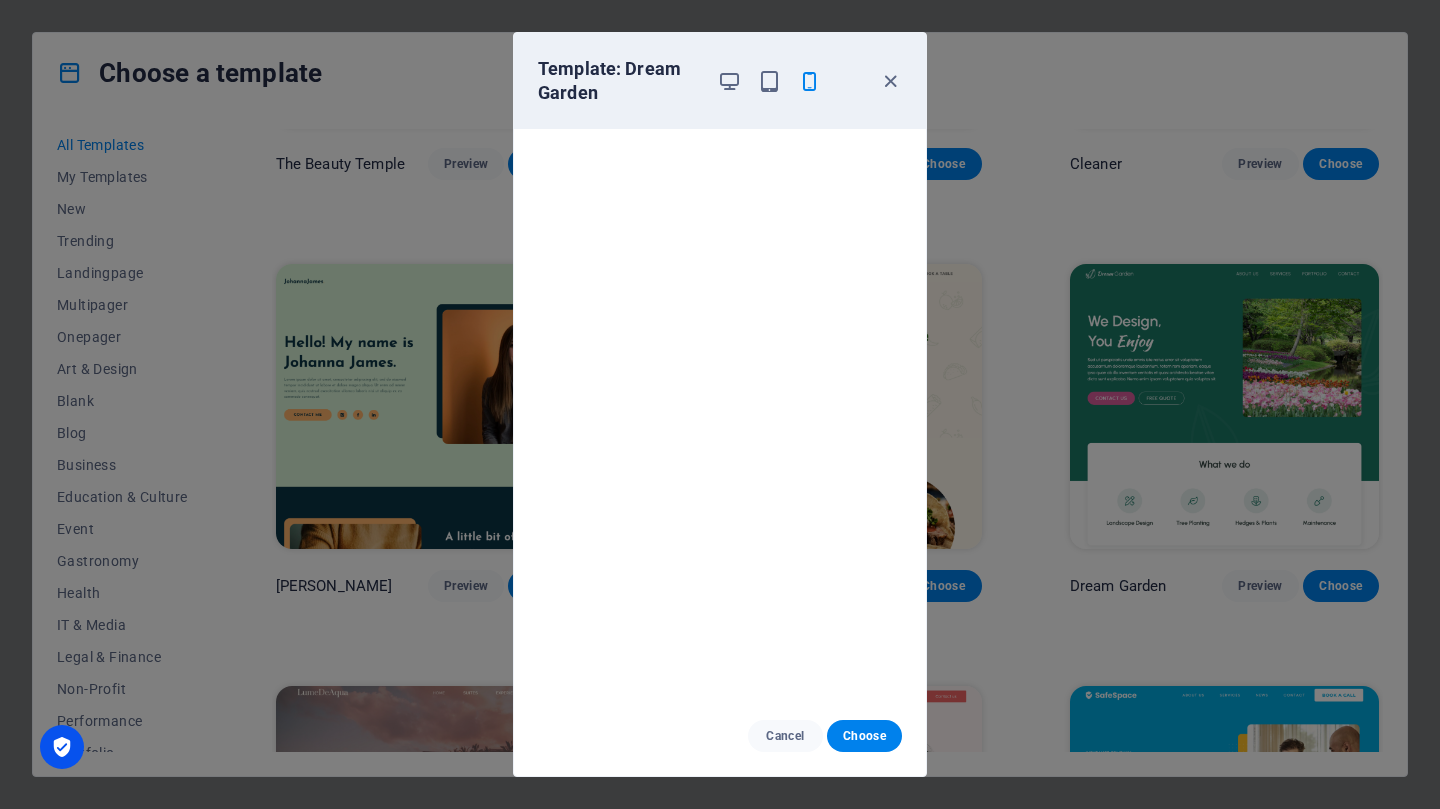 click at bounding box center [729, 81] 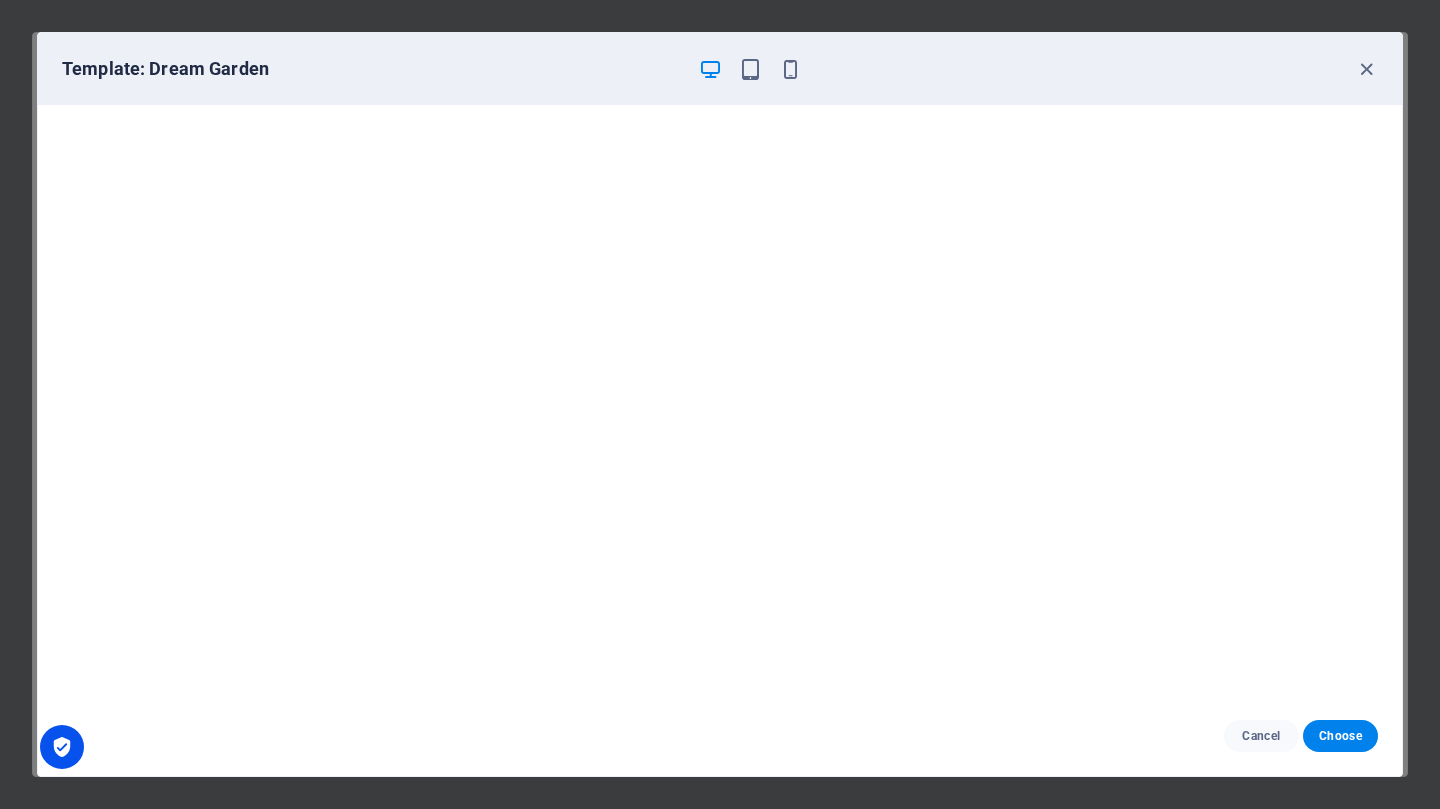 scroll, scrollTop: 0, scrollLeft: 0, axis: both 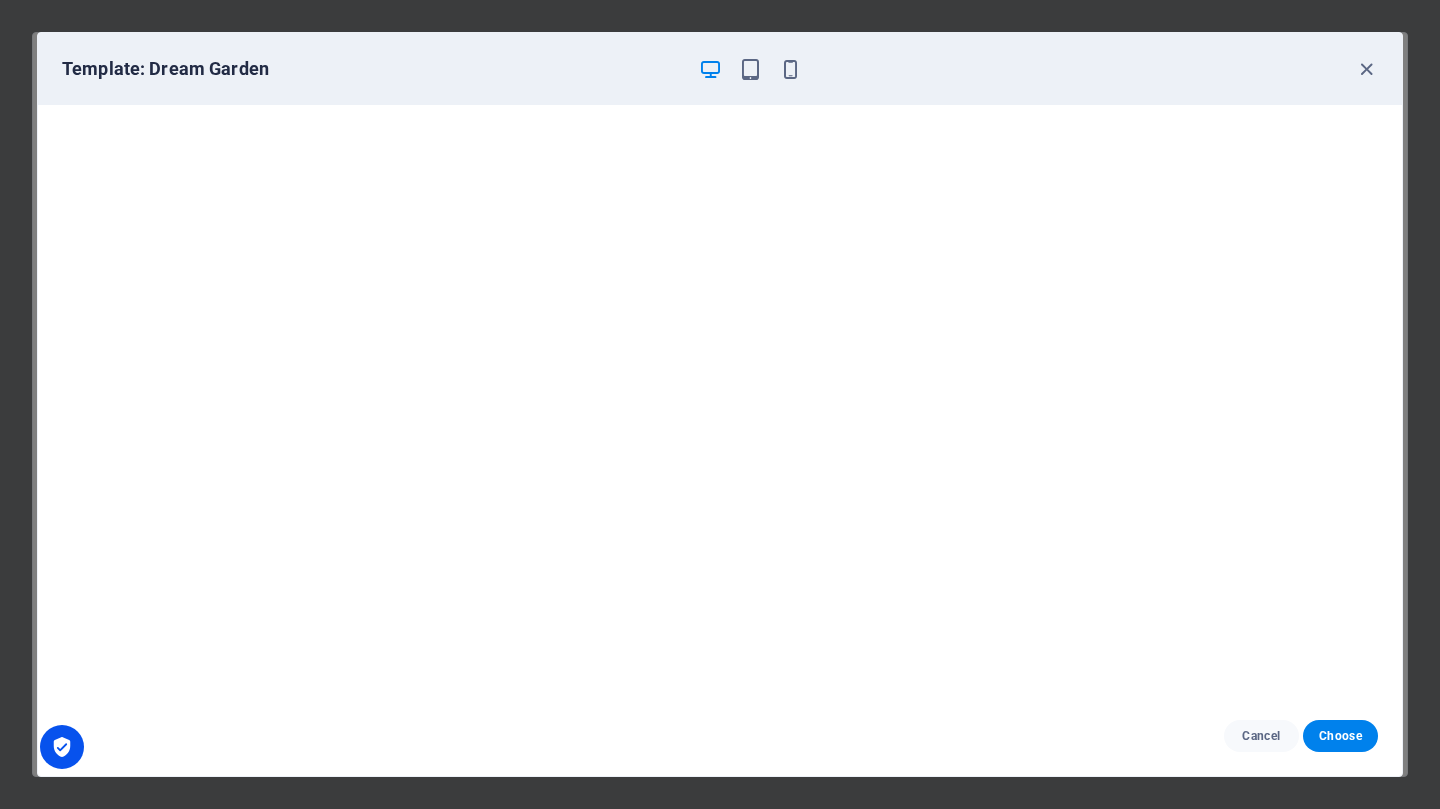 click at bounding box center [1366, 69] 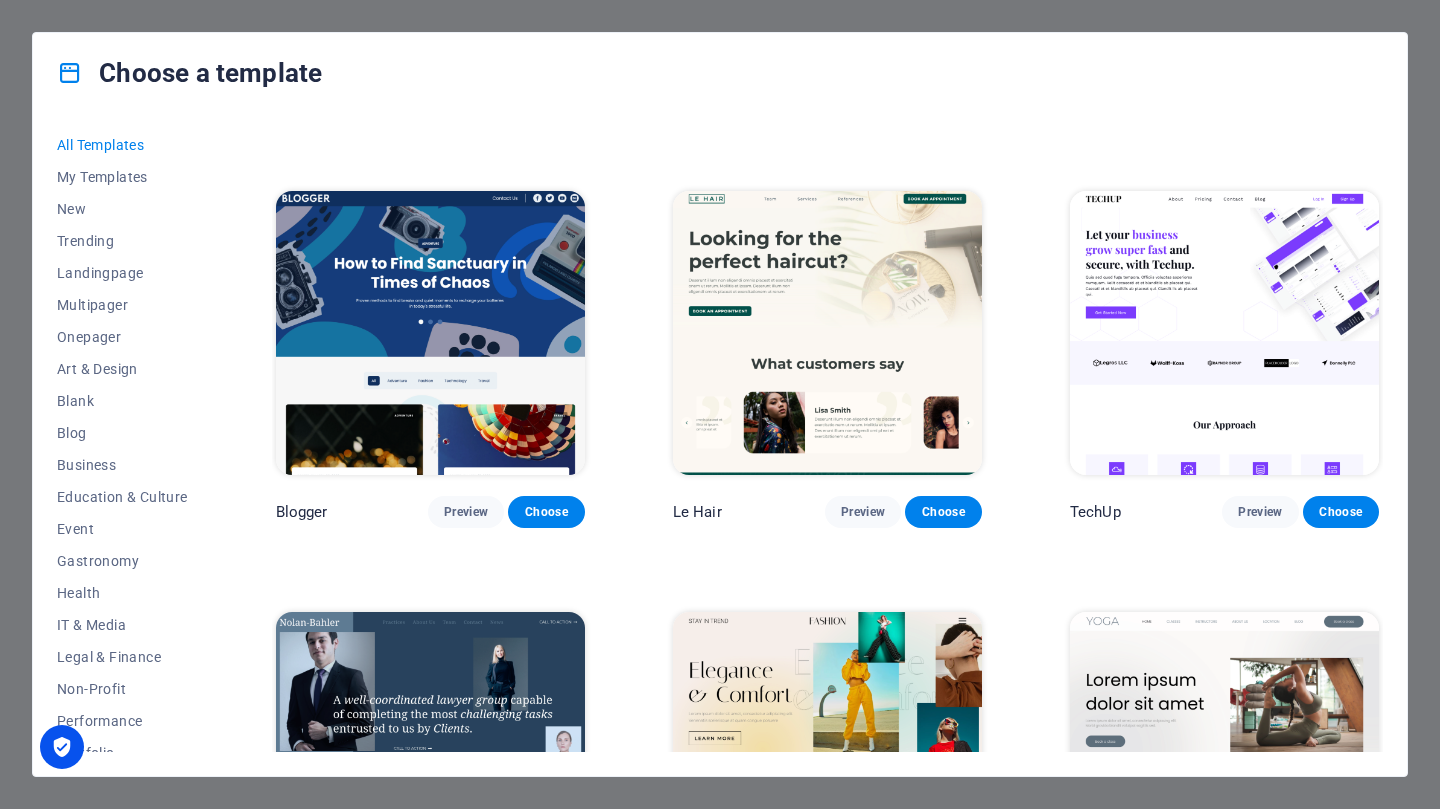 scroll, scrollTop: 5400, scrollLeft: 0, axis: vertical 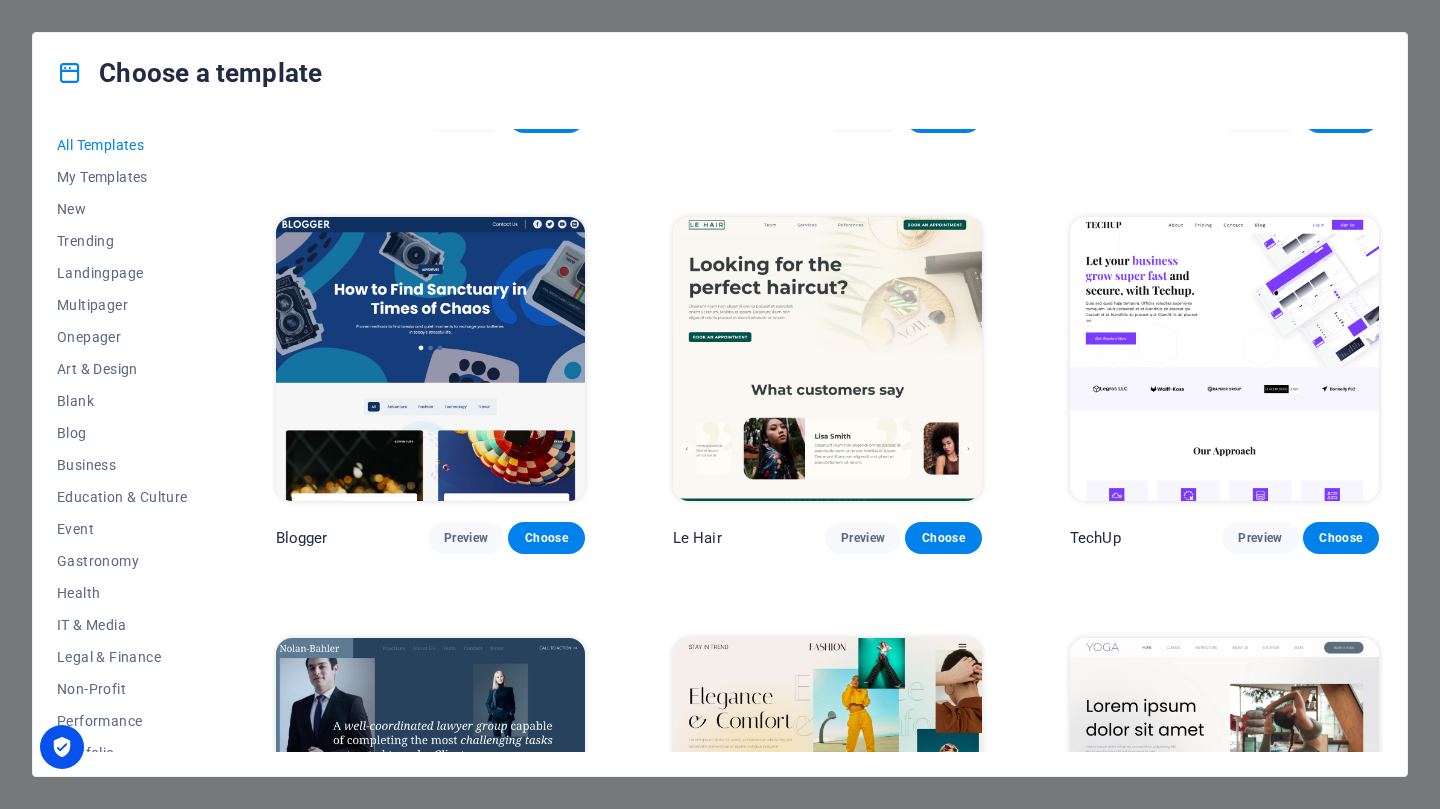 click on "Preview" at bounding box center (1260, 538) 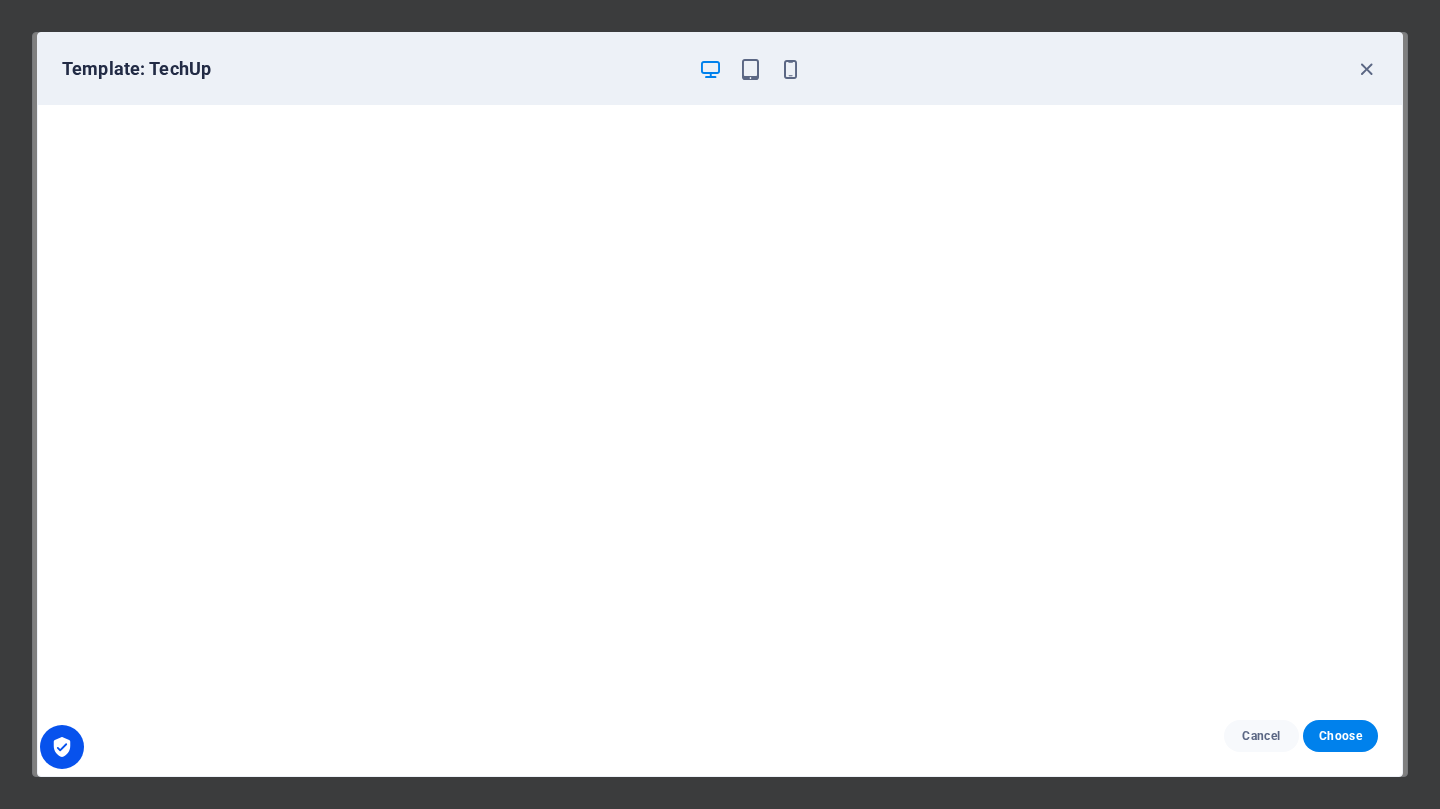 click at bounding box center (1366, 69) 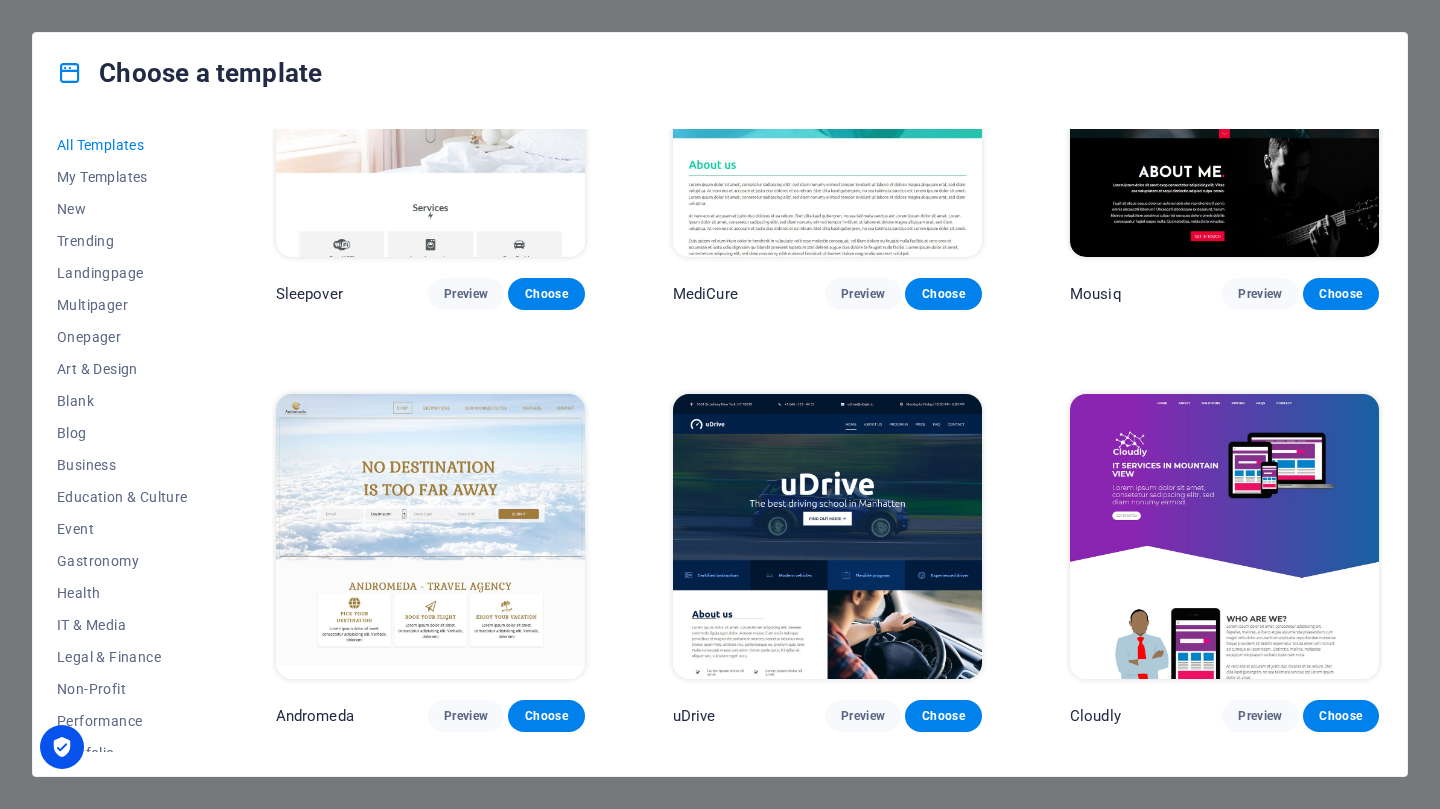 scroll, scrollTop: 13300, scrollLeft: 0, axis: vertical 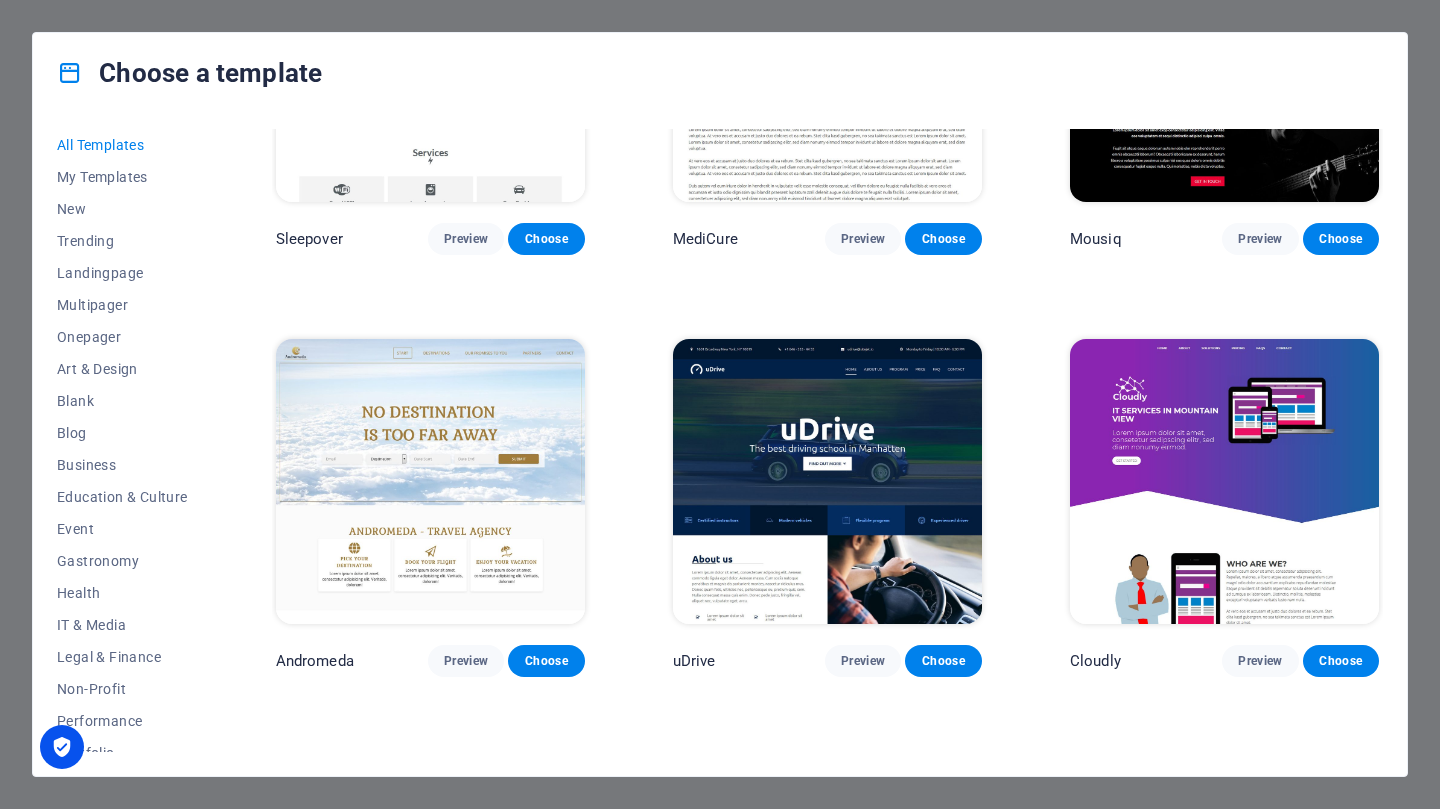 click on "Preview" at bounding box center (1260, 661) 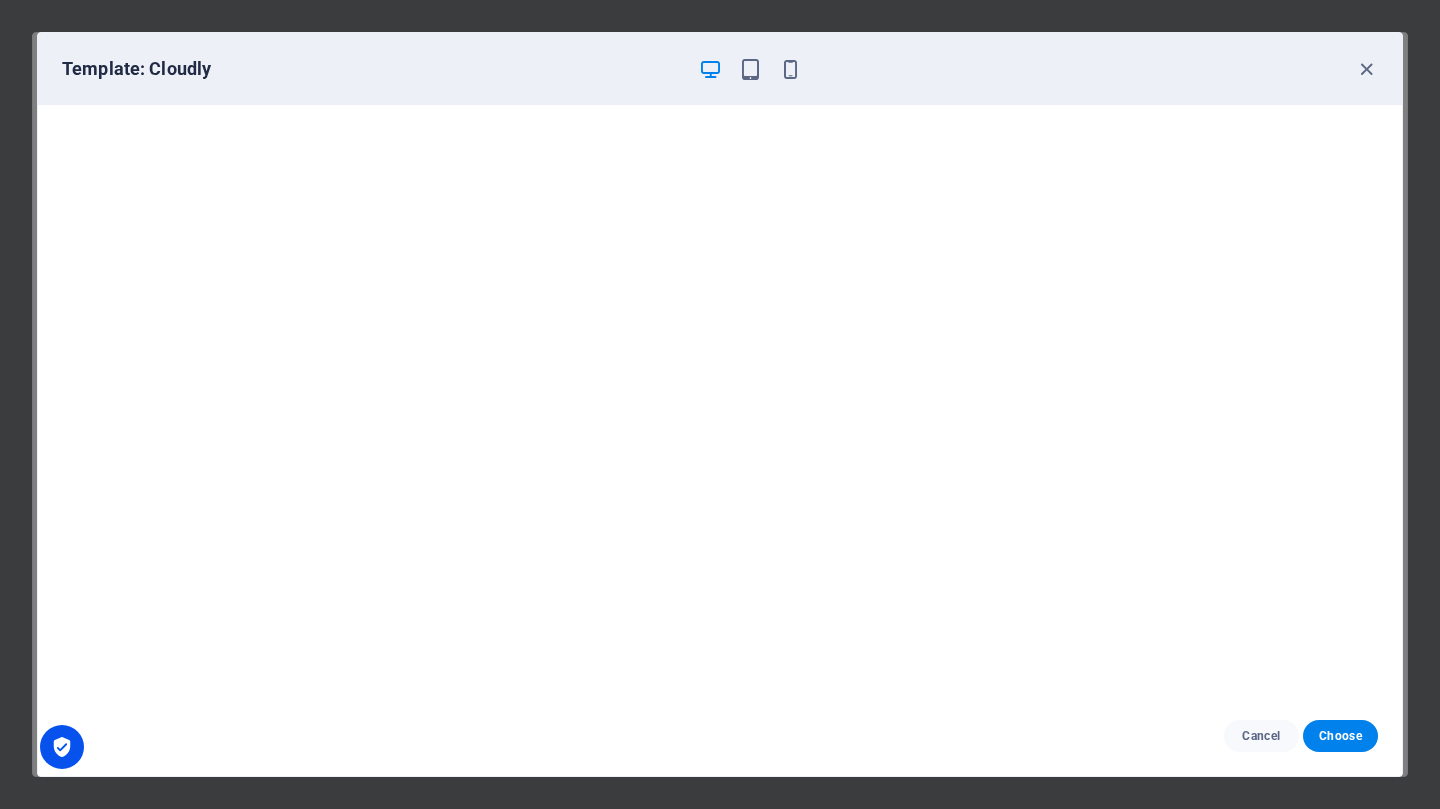 click at bounding box center (1366, 69) 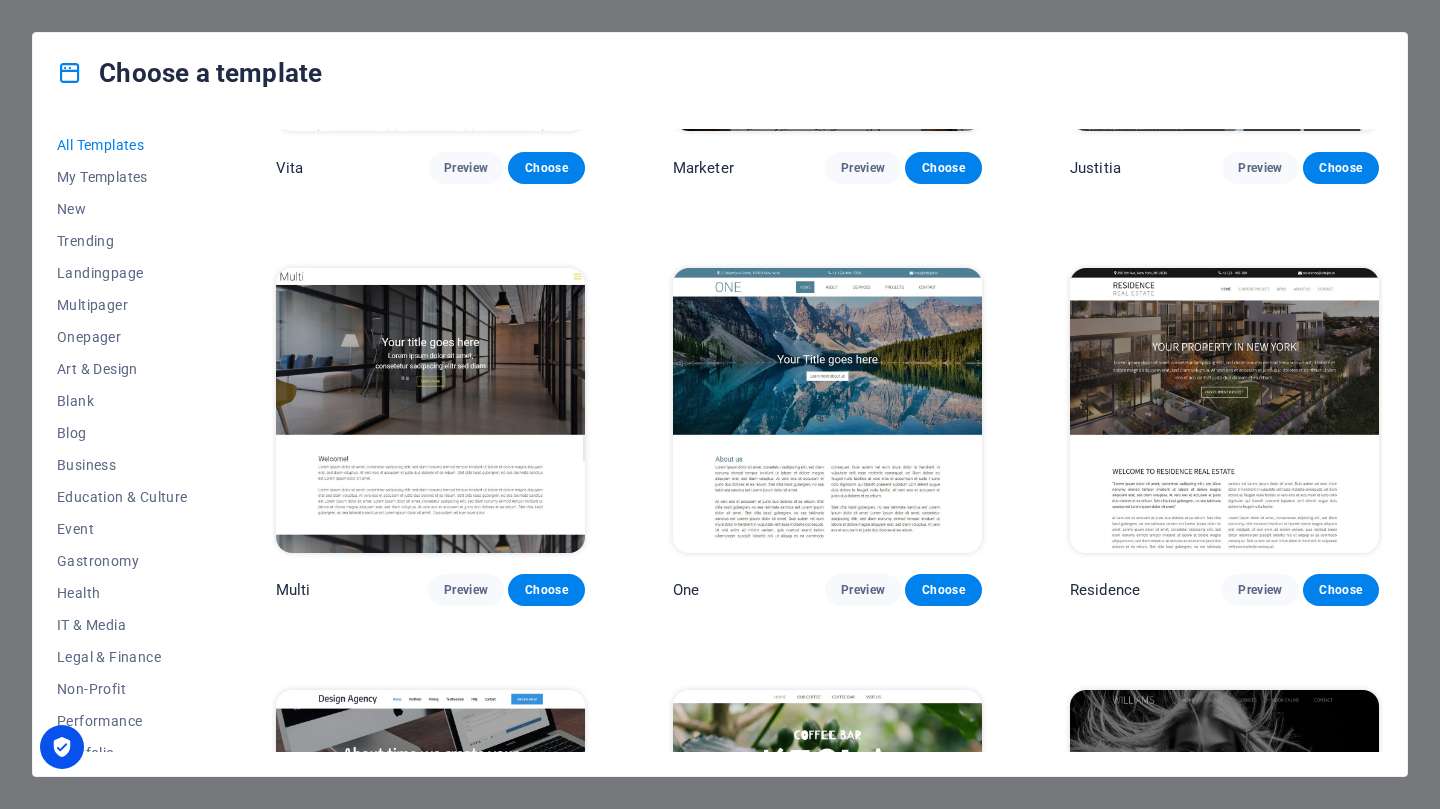 scroll, scrollTop: 16700, scrollLeft: 0, axis: vertical 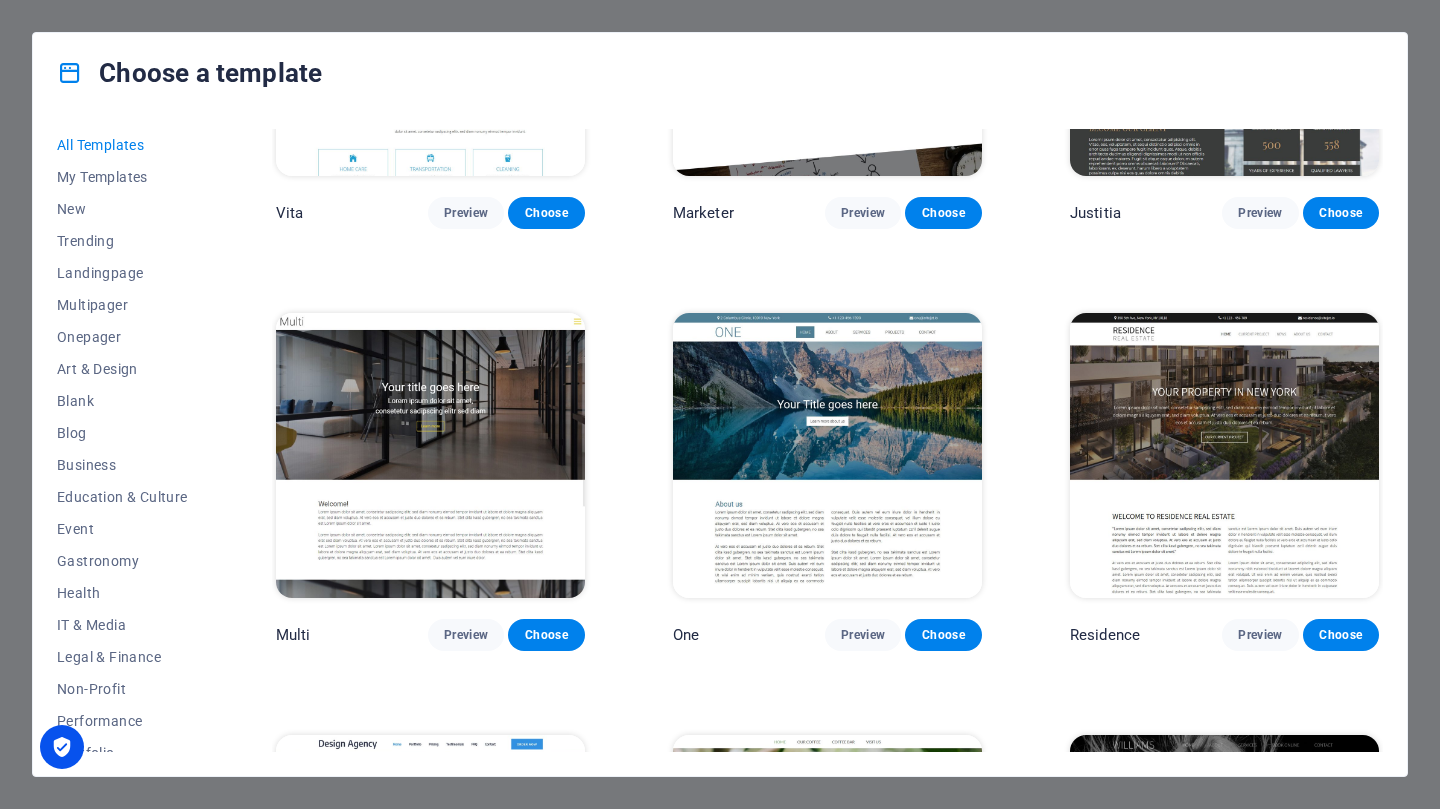 click on "Preview" at bounding box center (863, 635) 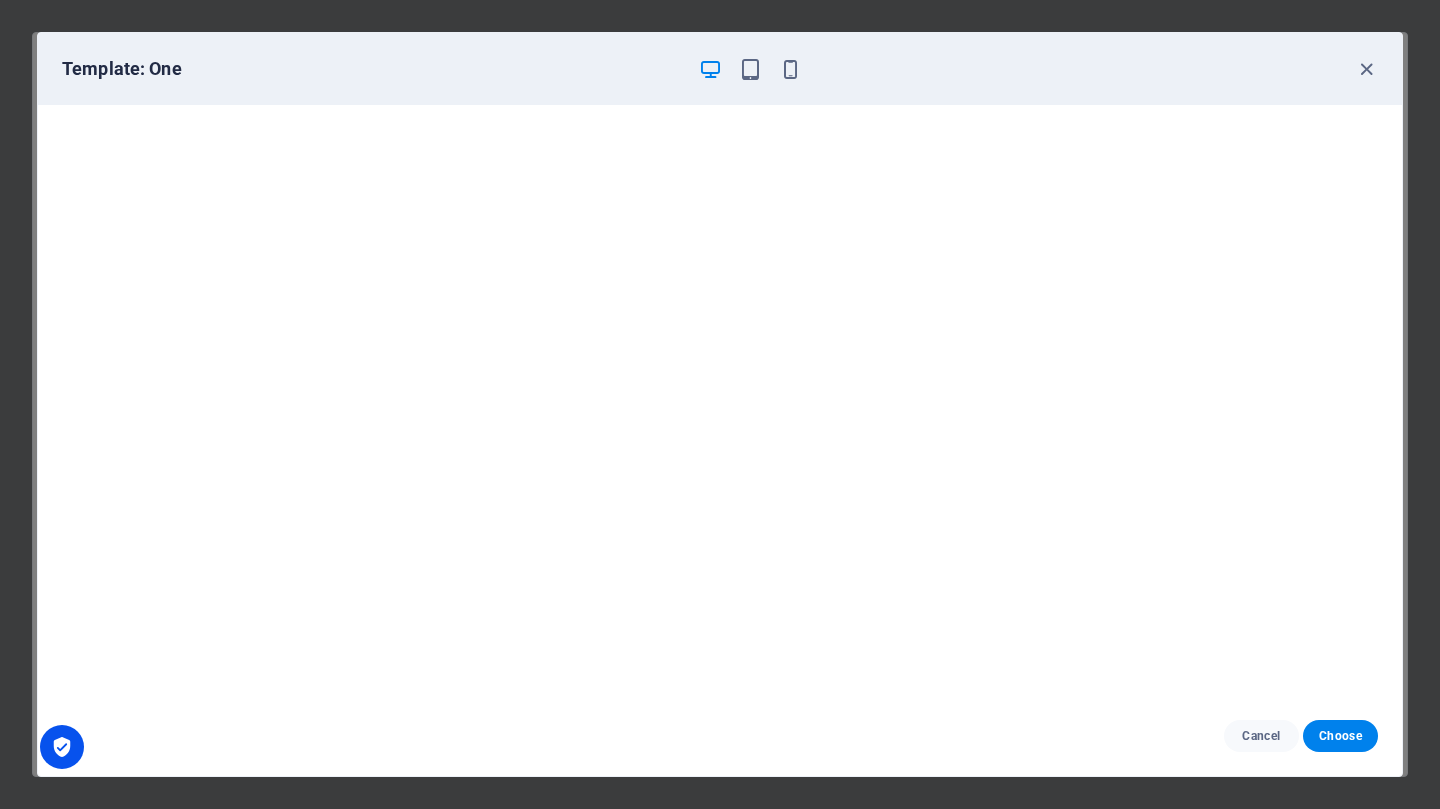 click at bounding box center [1366, 69] 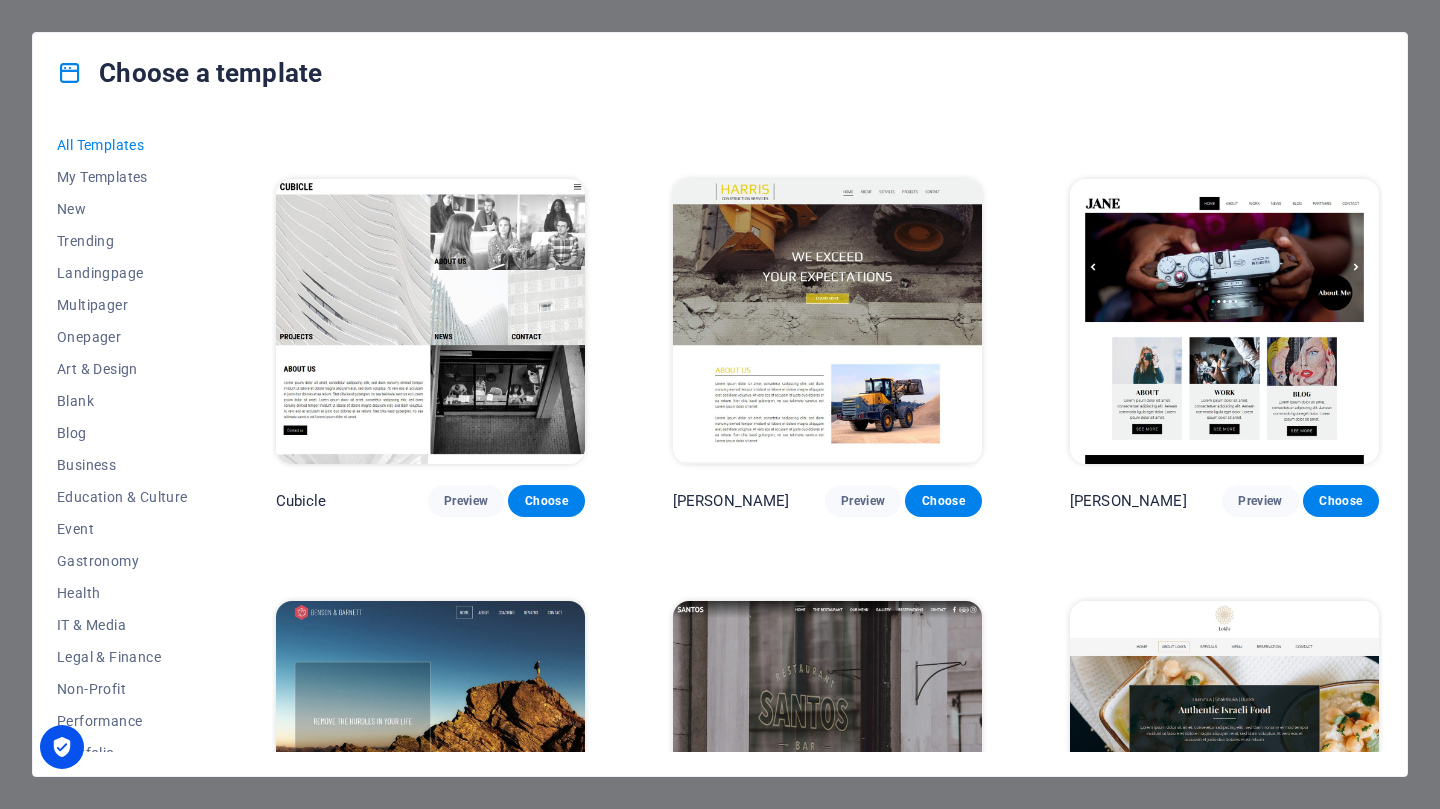 scroll, scrollTop: 18000, scrollLeft: 0, axis: vertical 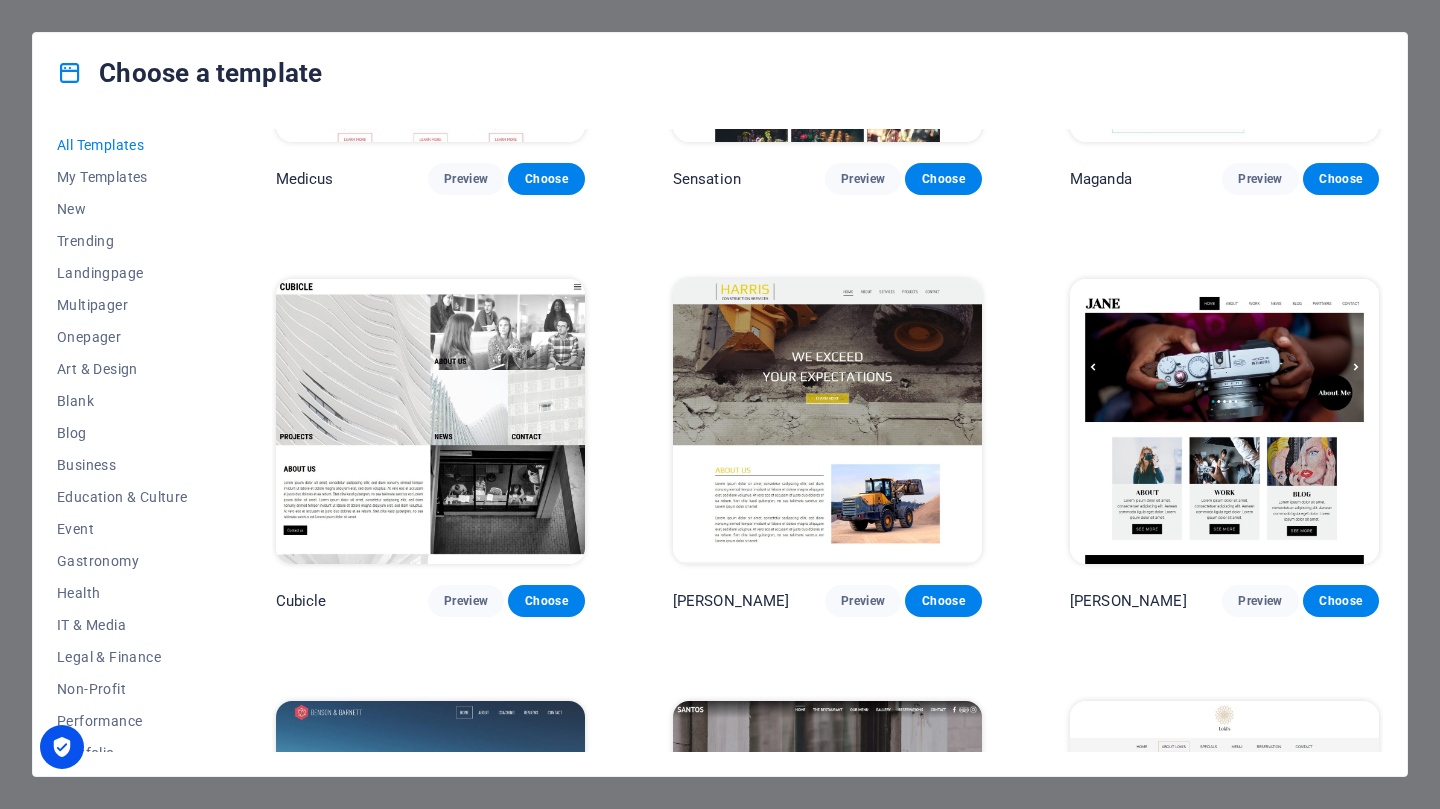 click at bounding box center (827, 421) 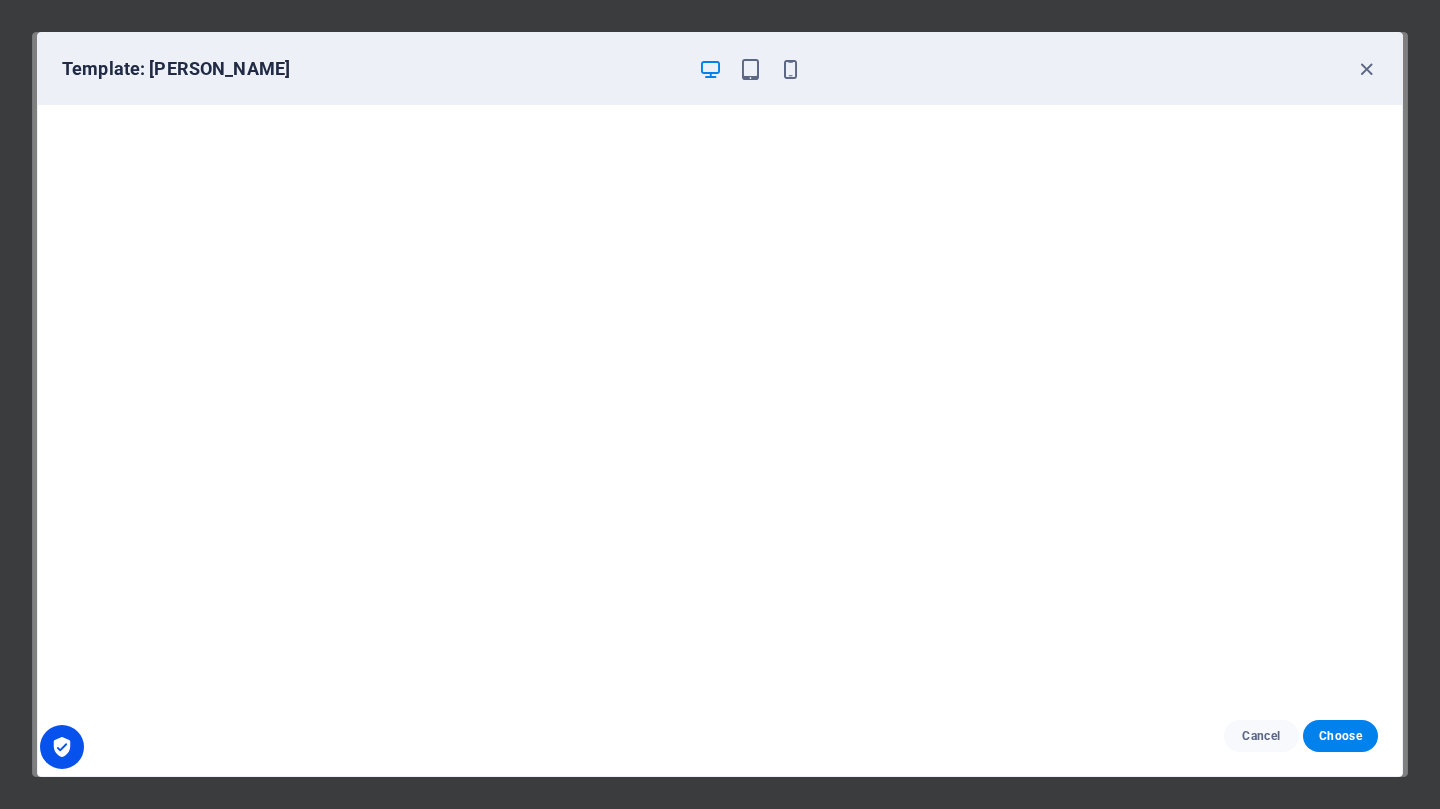 click at bounding box center [1366, 69] 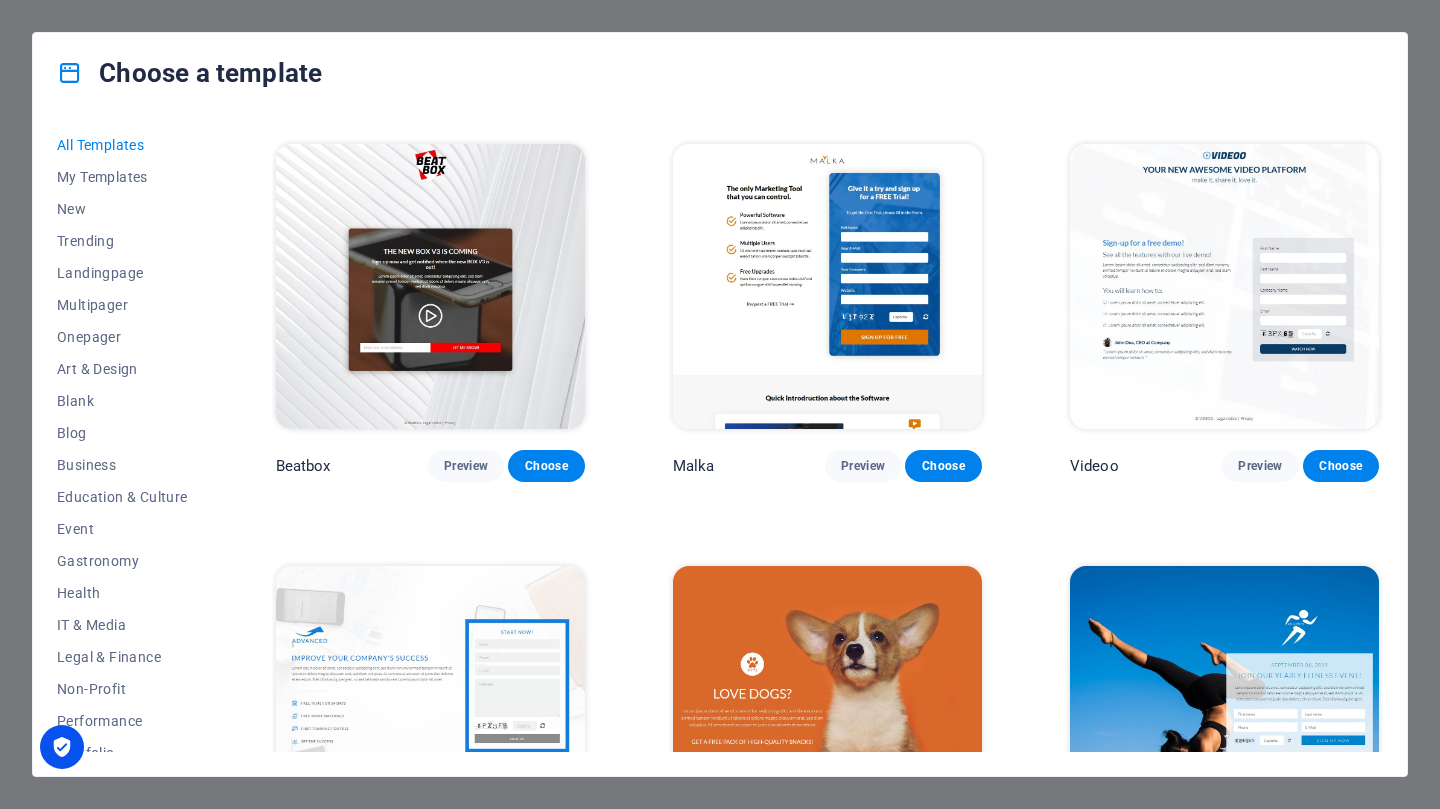 scroll, scrollTop: 19600, scrollLeft: 0, axis: vertical 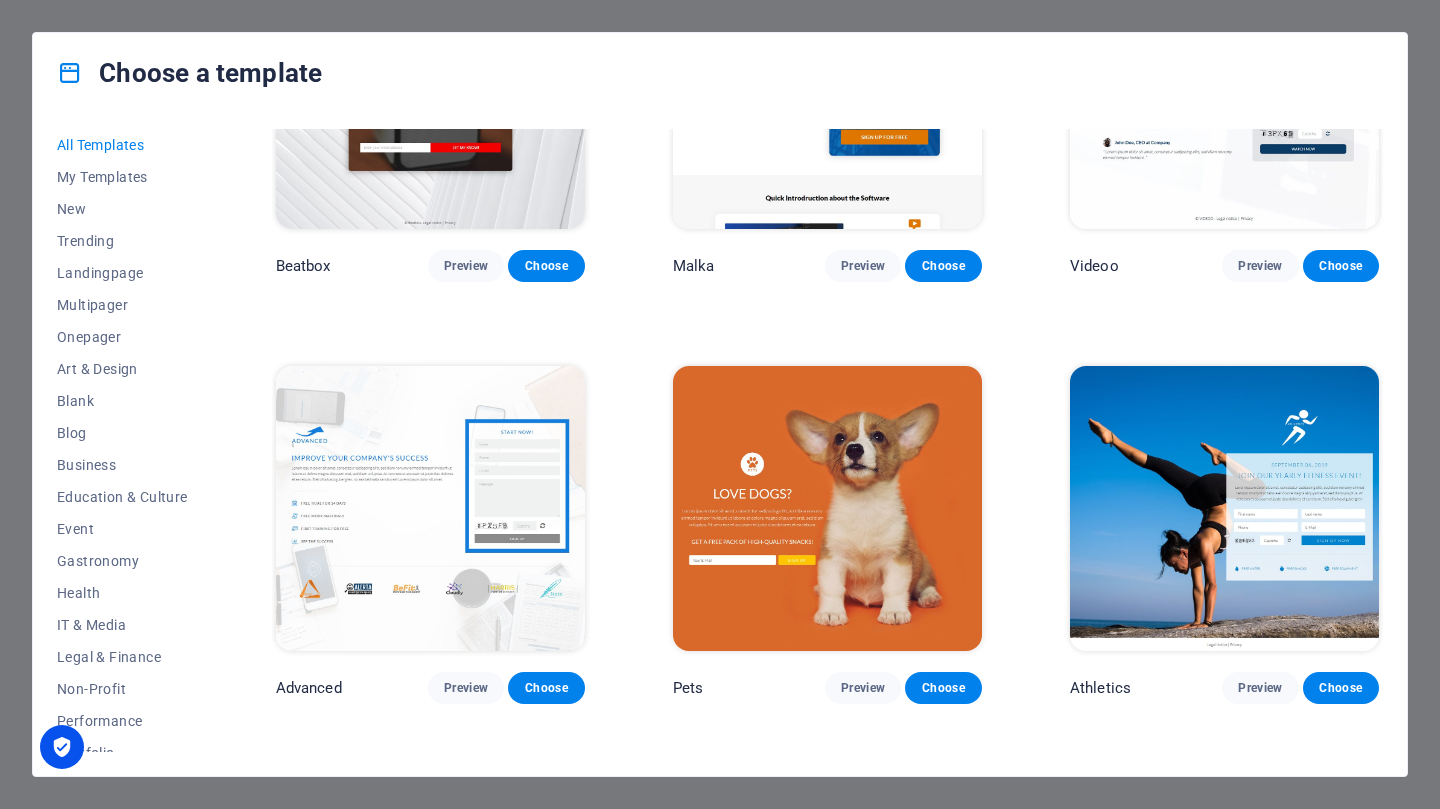 click on "Preview" at bounding box center [466, 688] 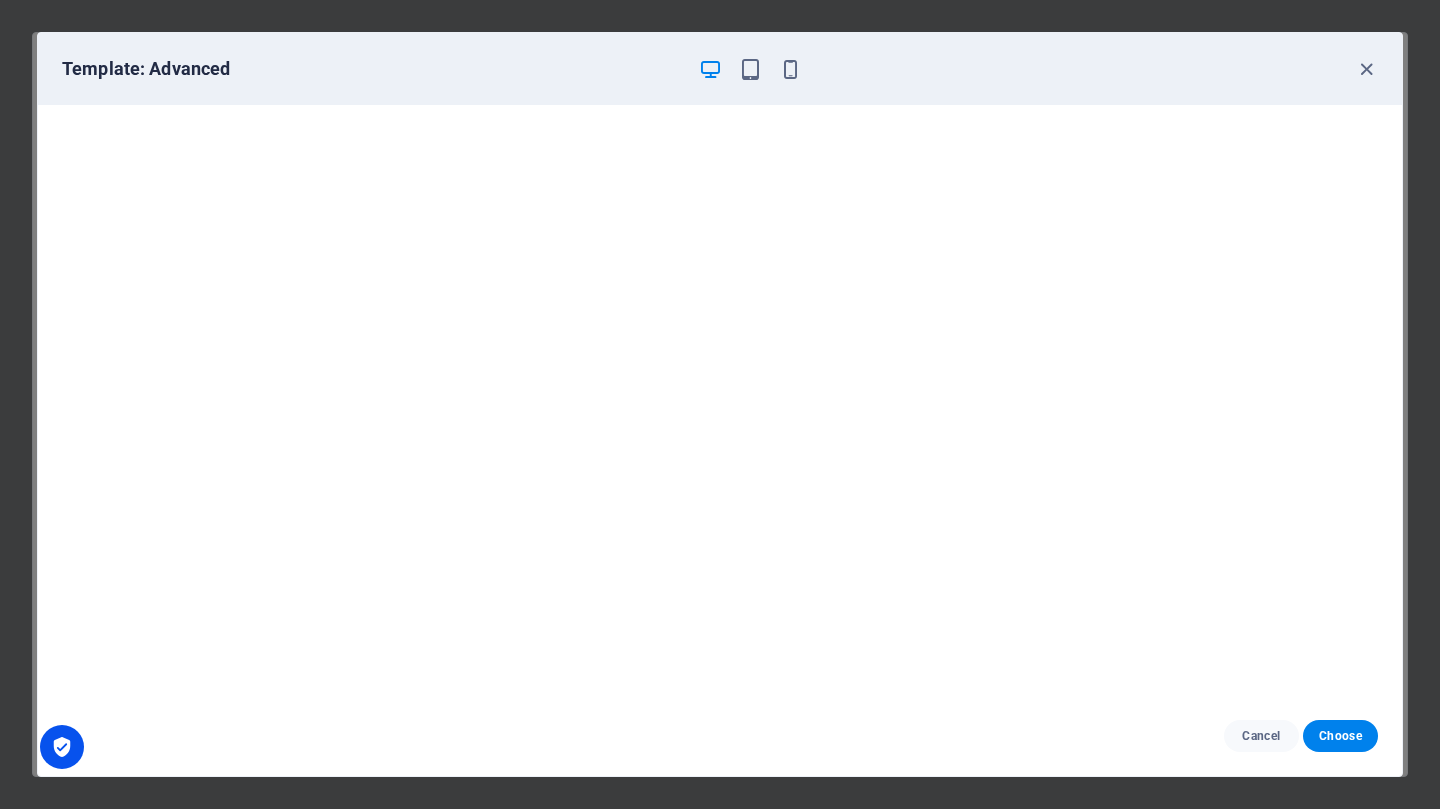 click at bounding box center [1366, 69] 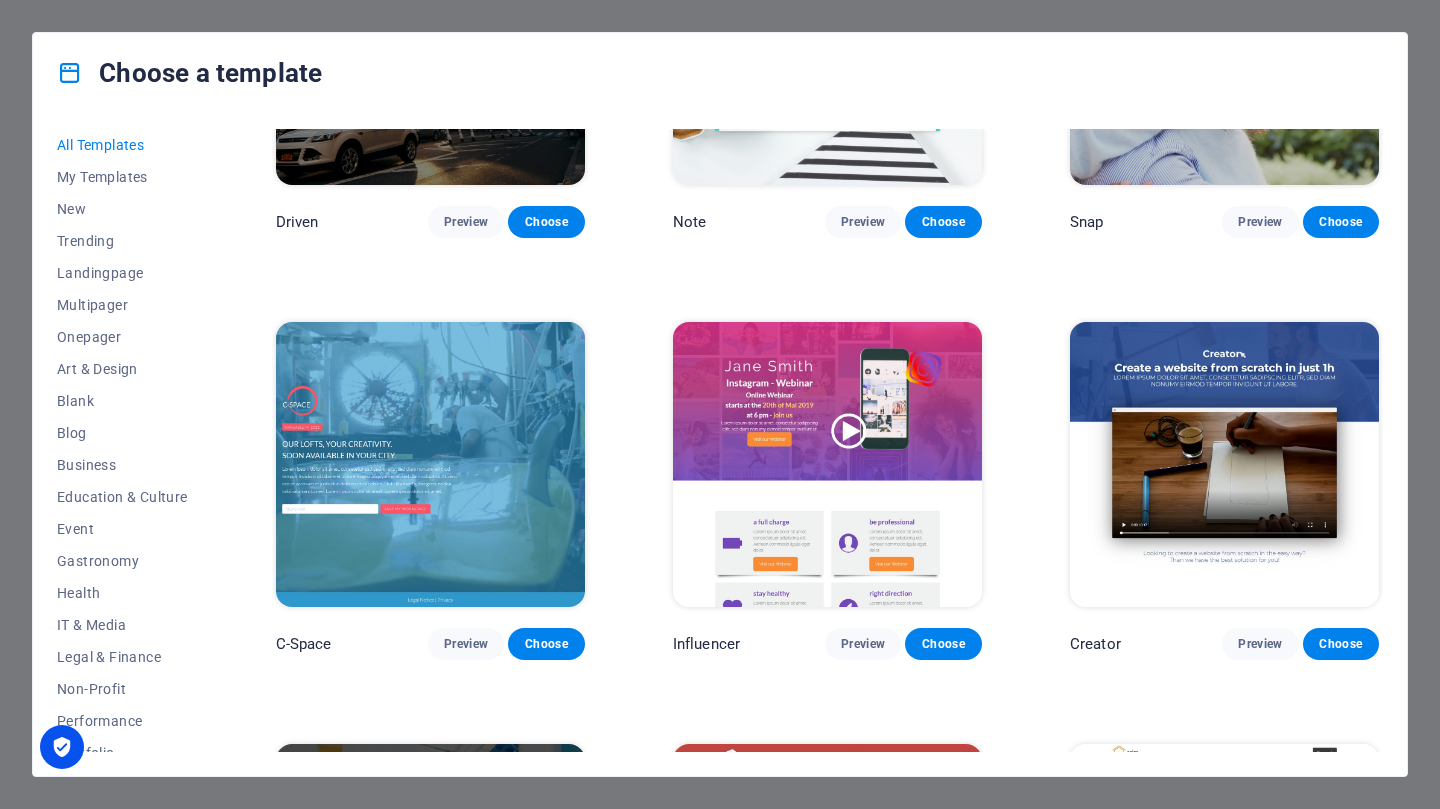 scroll, scrollTop: 20500, scrollLeft: 0, axis: vertical 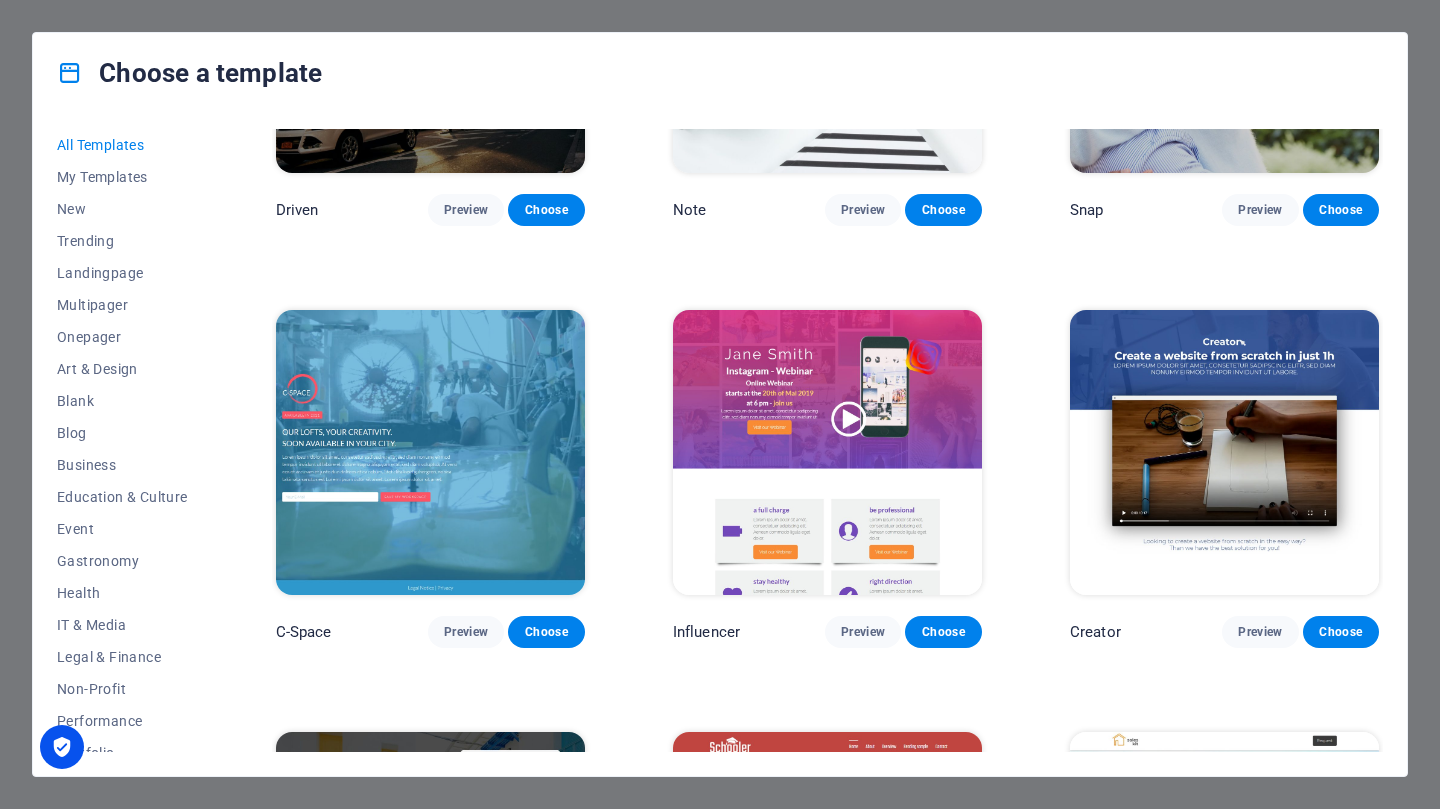 click on "Preview" at bounding box center [466, 632] 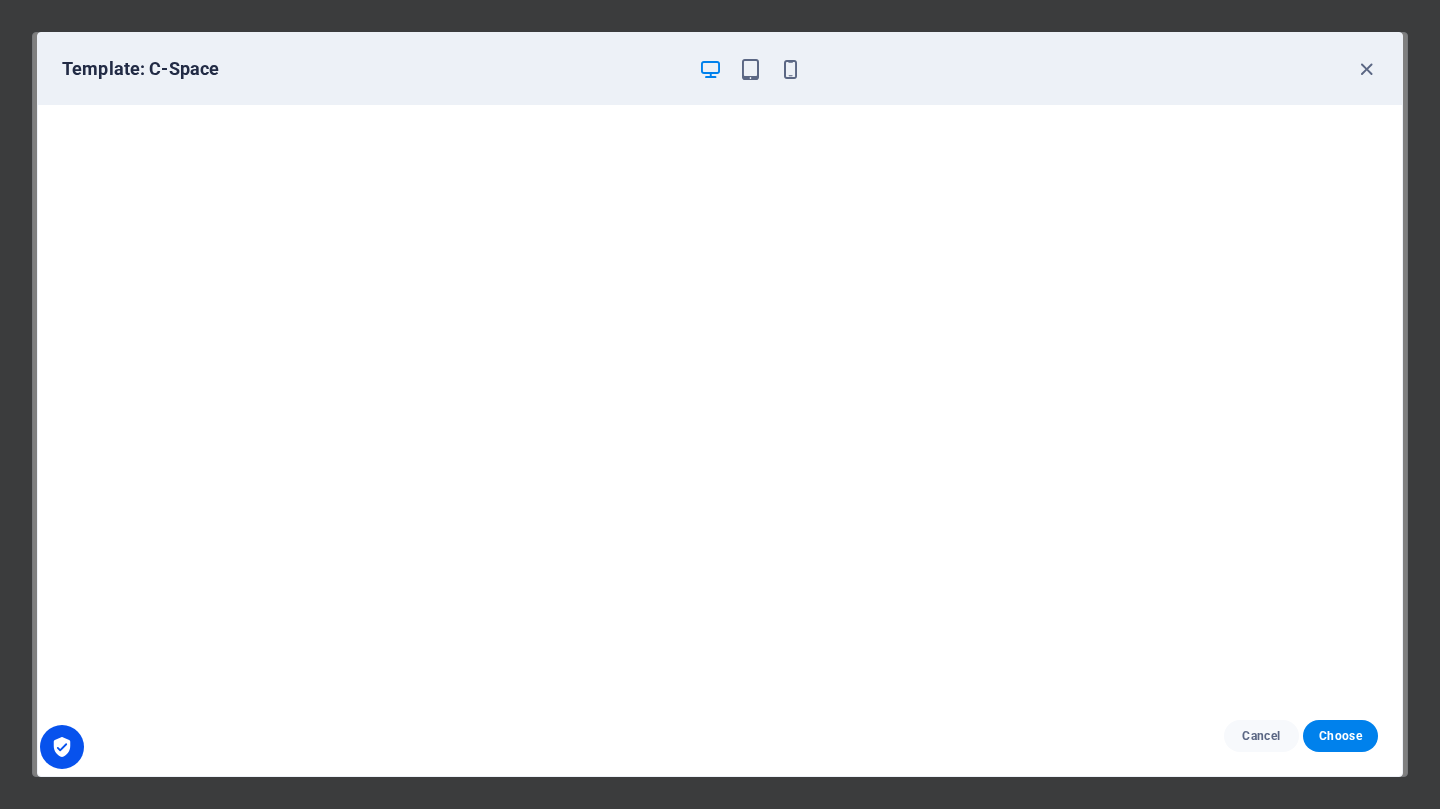 click at bounding box center [1366, 69] 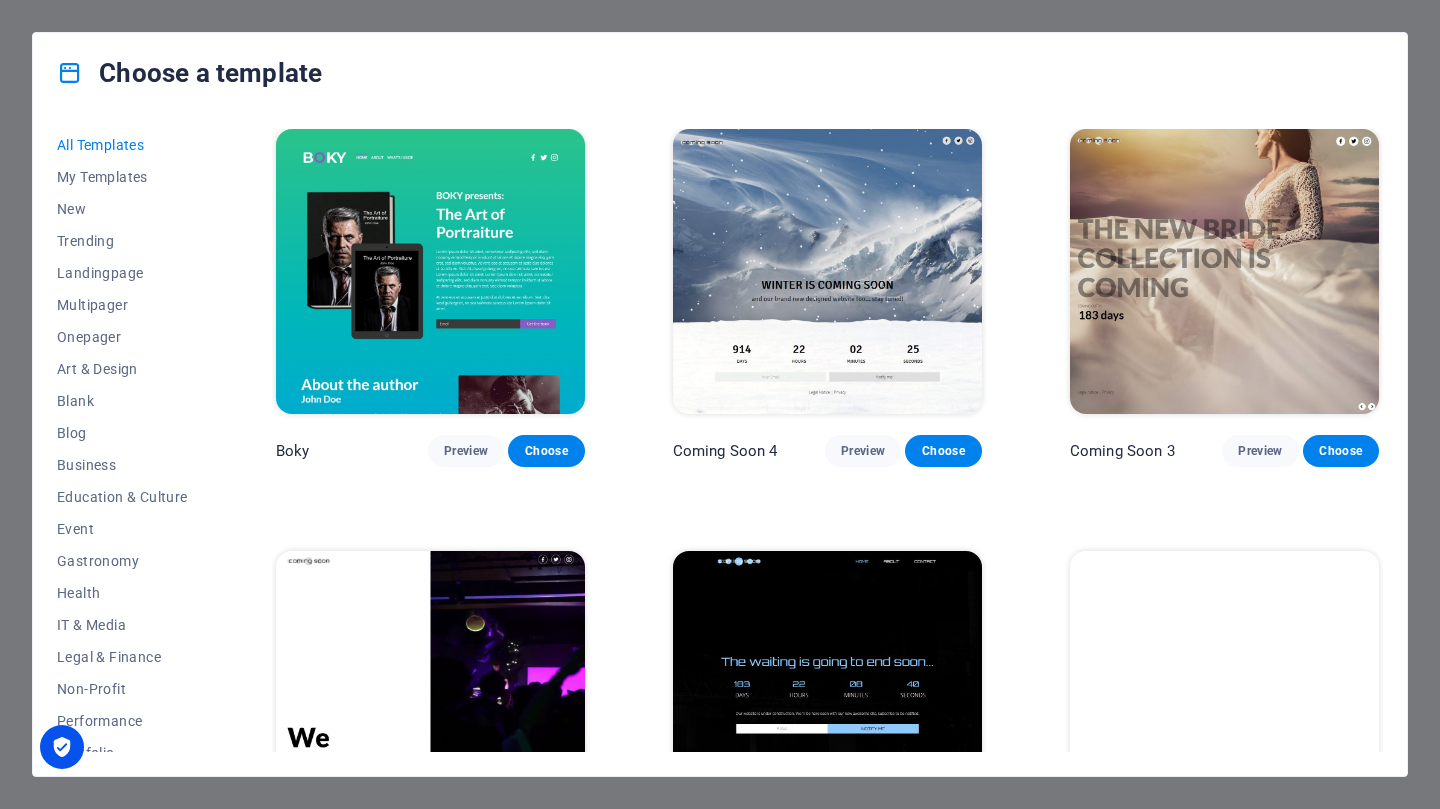 scroll, scrollTop: 21953, scrollLeft: 0, axis: vertical 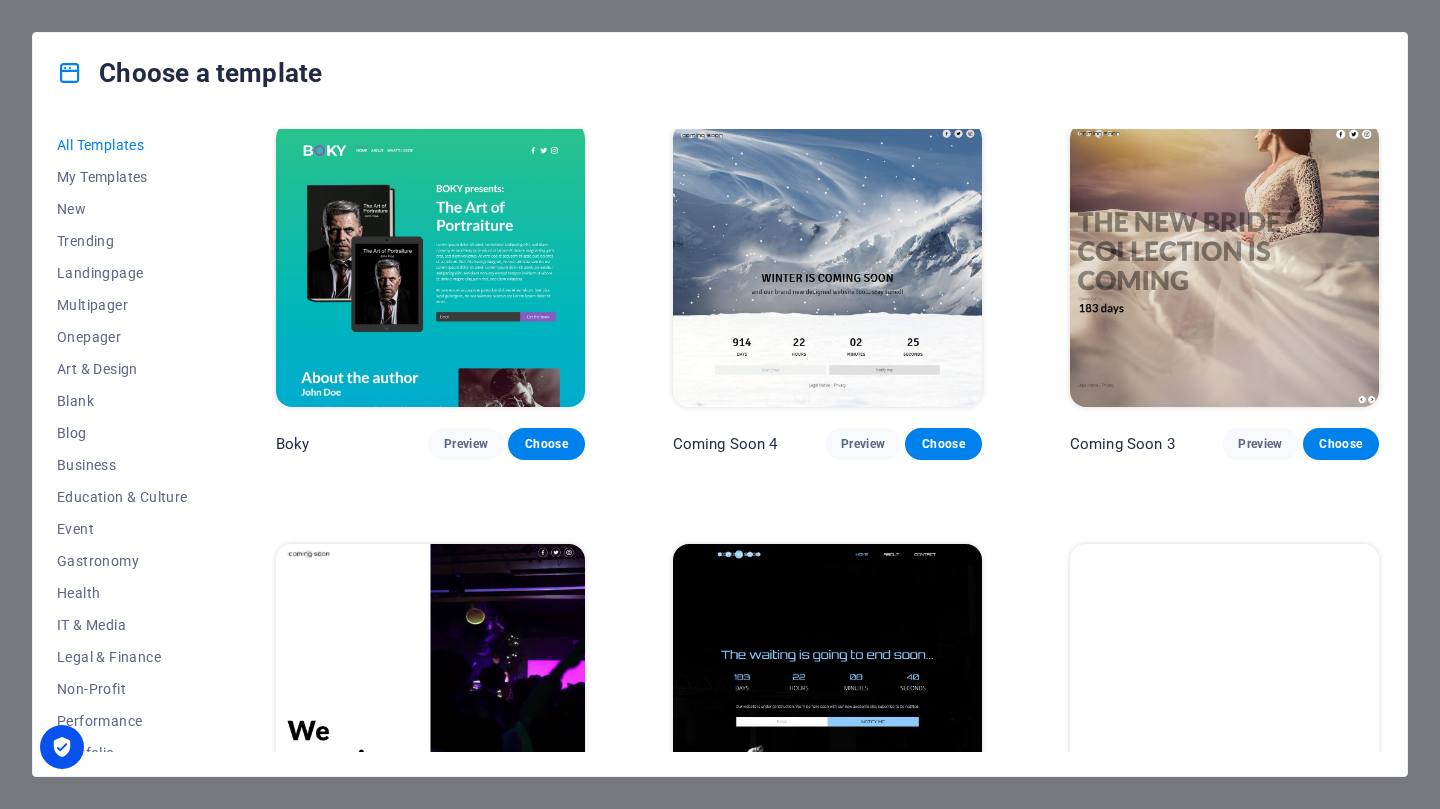 click on "All Templates" at bounding box center [122, 145] 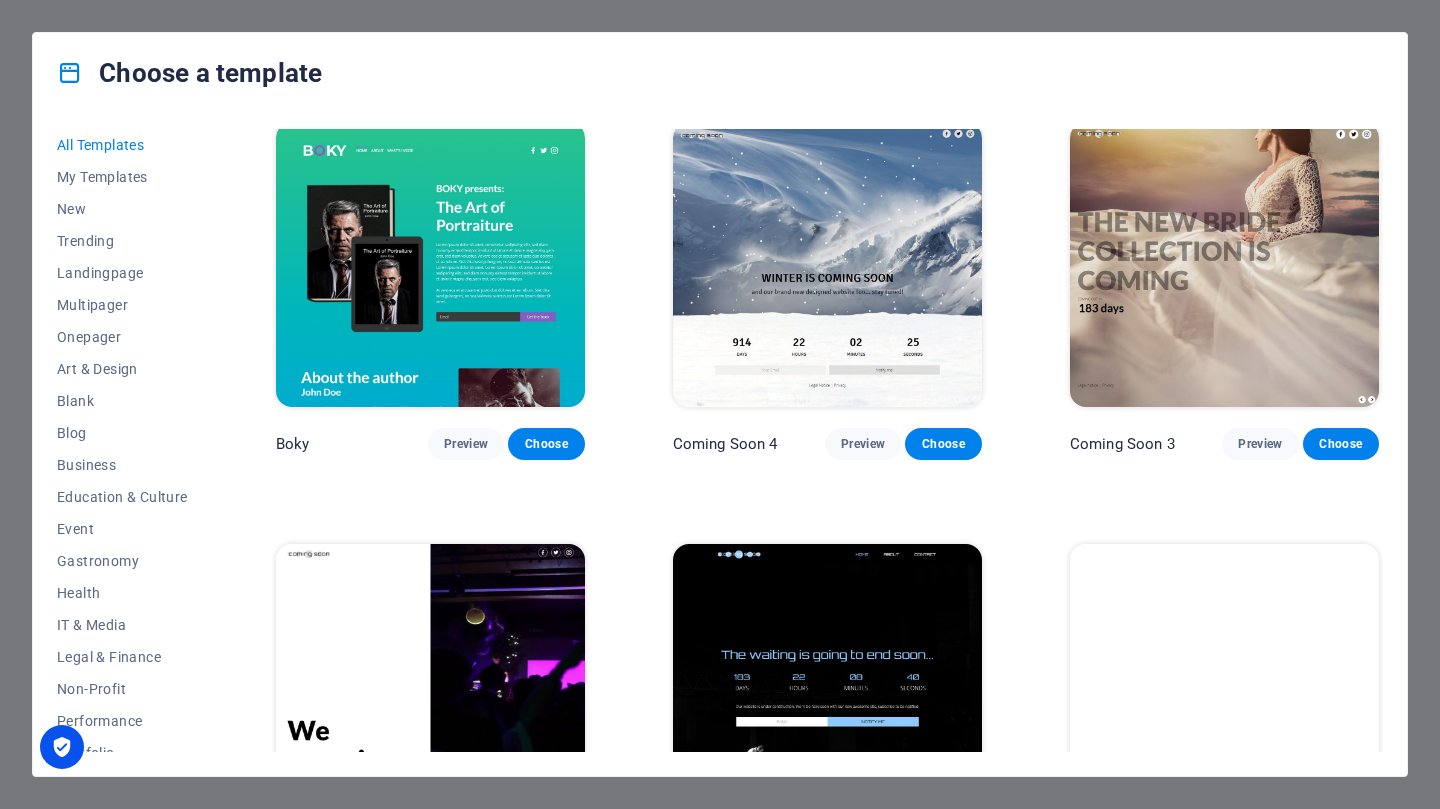 click on "My Templates" at bounding box center (122, 177) 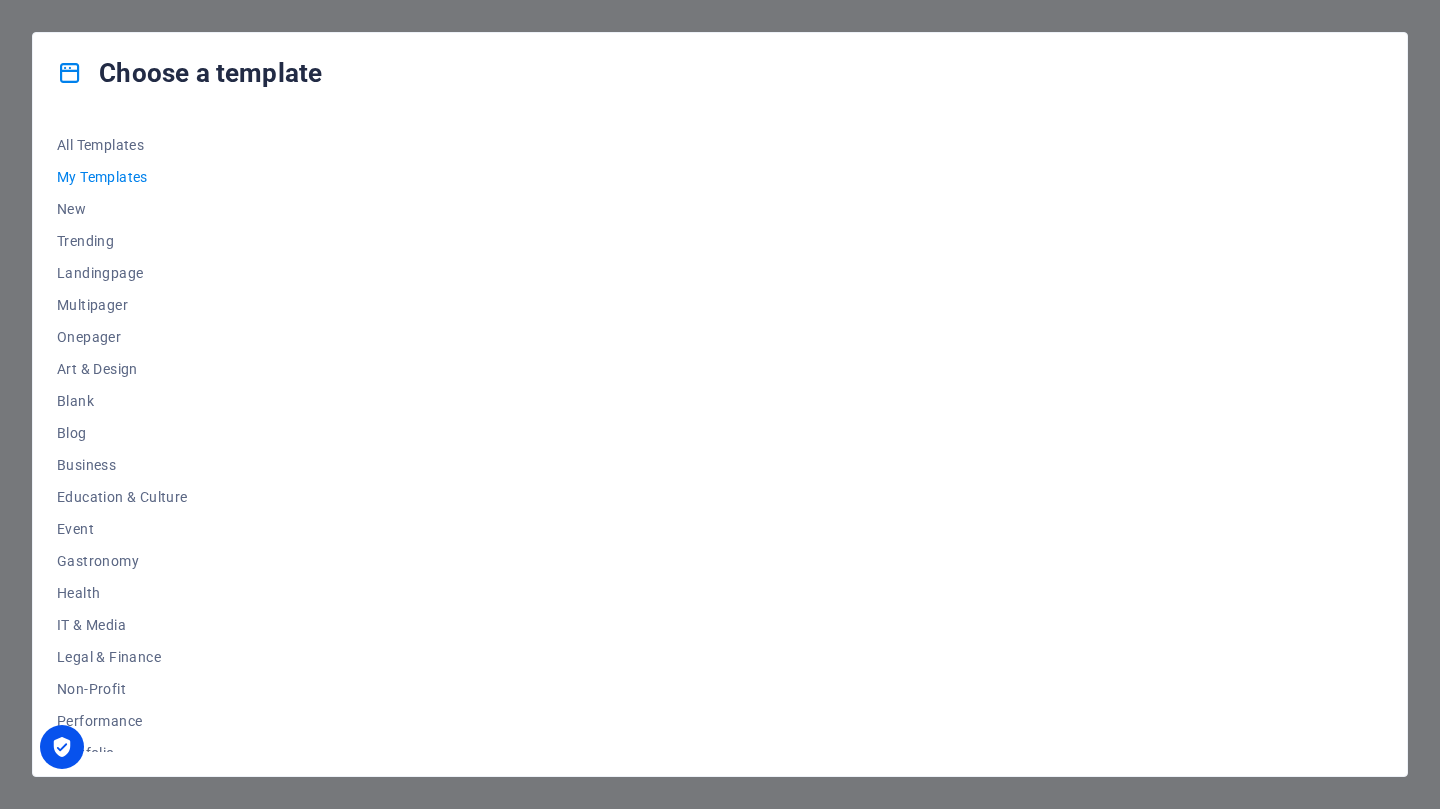 scroll, scrollTop: 0, scrollLeft: 0, axis: both 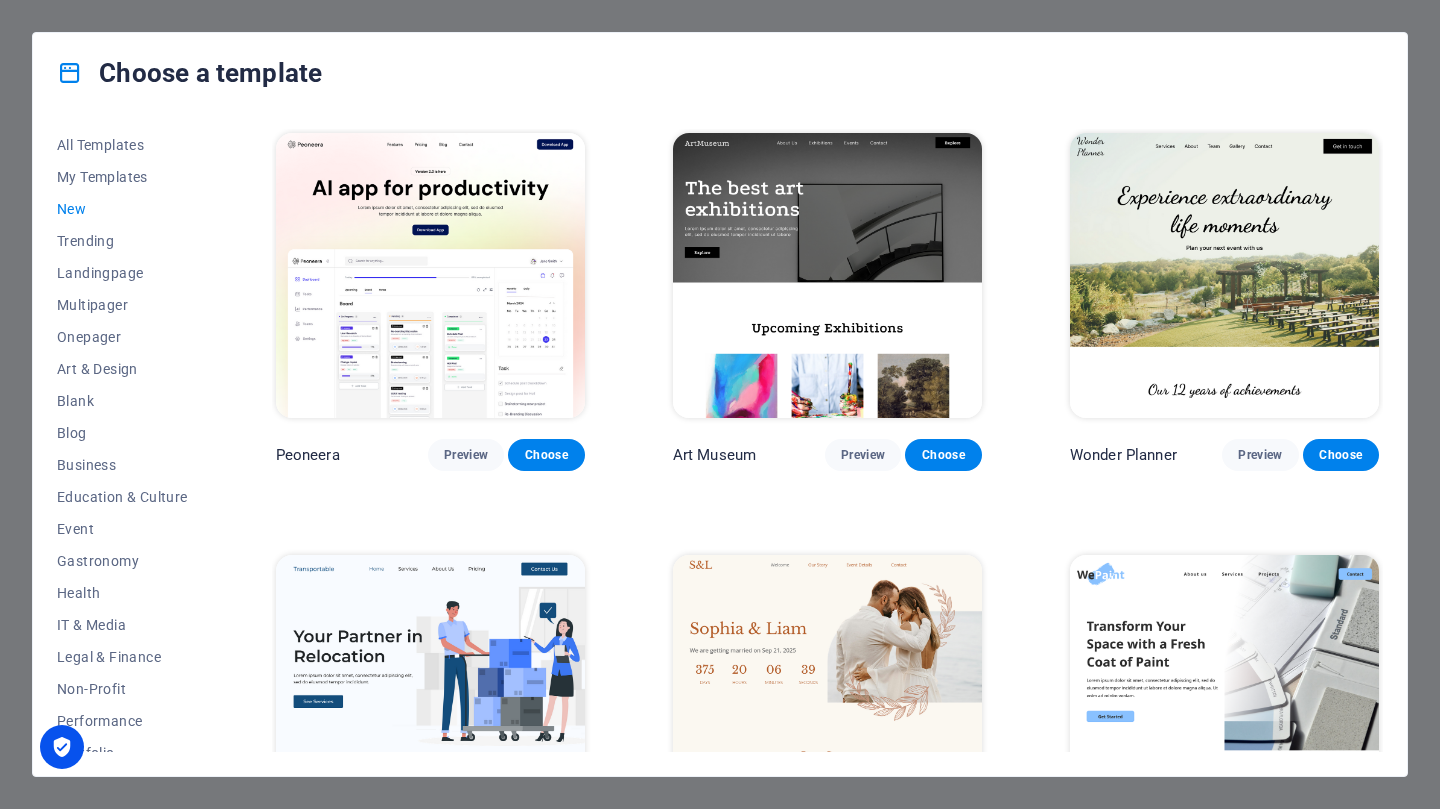 click on "New" at bounding box center (122, 209) 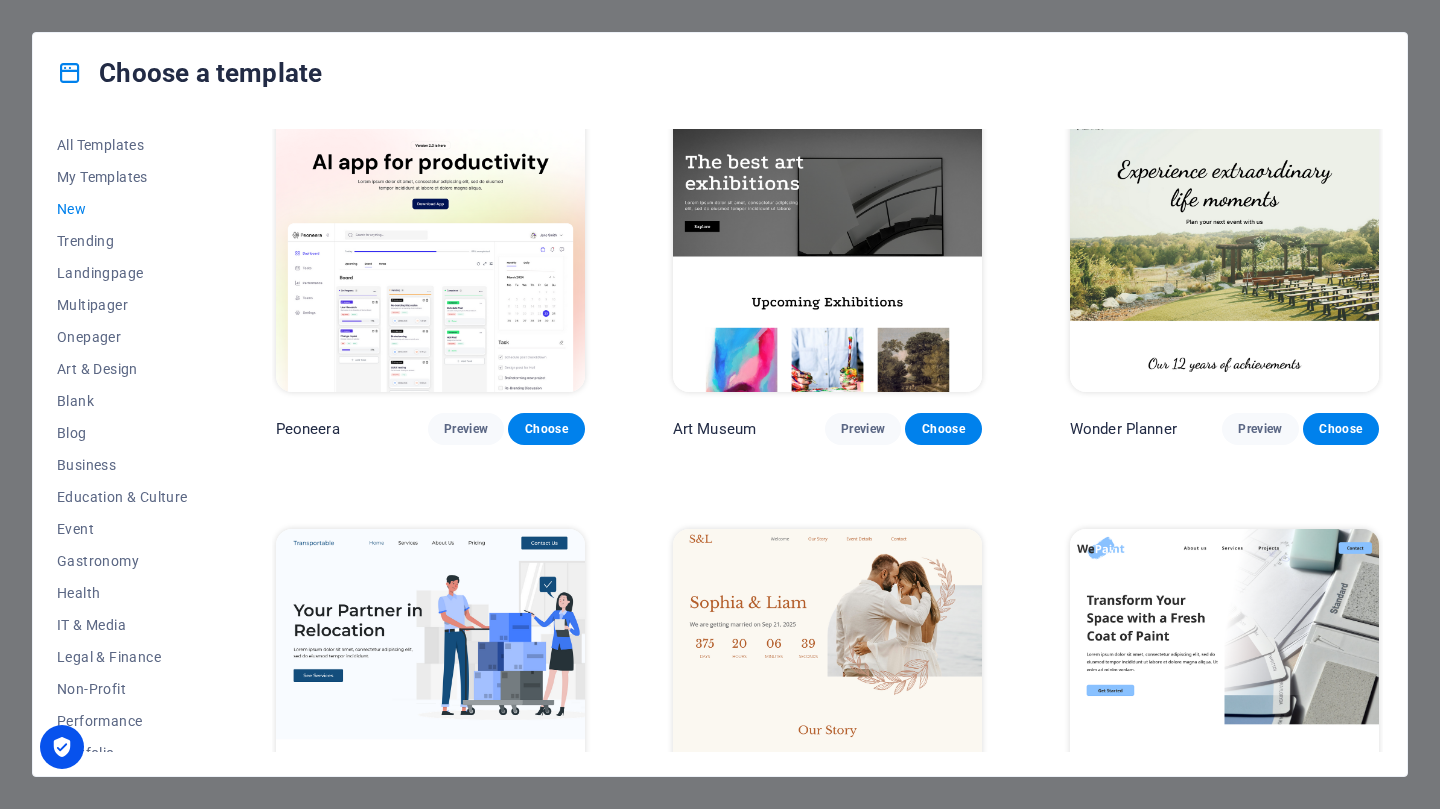 scroll, scrollTop: 0, scrollLeft: 0, axis: both 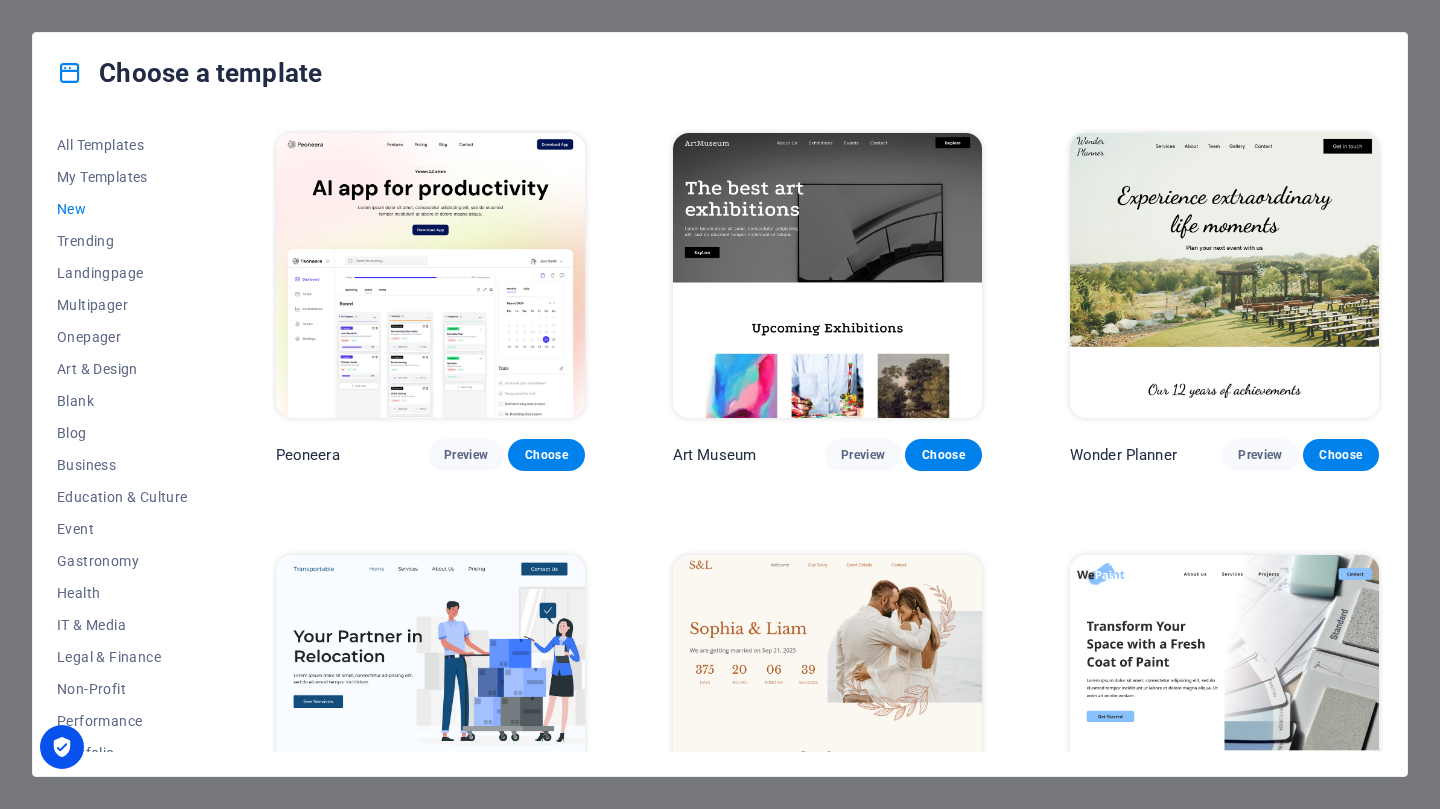 click on "Choose a template All Templates My Templates New Trending Landingpage Multipager Onepager Art & Design Blank Blog Business Education & Culture Event Gastronomy Health IT & Media Legal & Finance Non-Profit Performance Portfolio Services Sports & Beauty Trades Travel Wireframe Peoneera Preview Choose Art Museum Preview Choose Wonder Planner Preview Choose Transportable Preview Choose S&L Preview Choose WePaint Preview Choose Eco-Con Preview Choose MeetUp Preview Choose Help & Care Preview Choose Podcaster [GEOGRAPHIC_DATA] Choose Academix Preview Choose BIG [PERSON_NAME] Shop Preview Choose Health & Food Preview Choose UrbanNest Interiors Preview Choose Green Change Preview Choose The Beauty Temple Preview Choose WeTrain Preview Choose" at bounding box center (720, 404) 